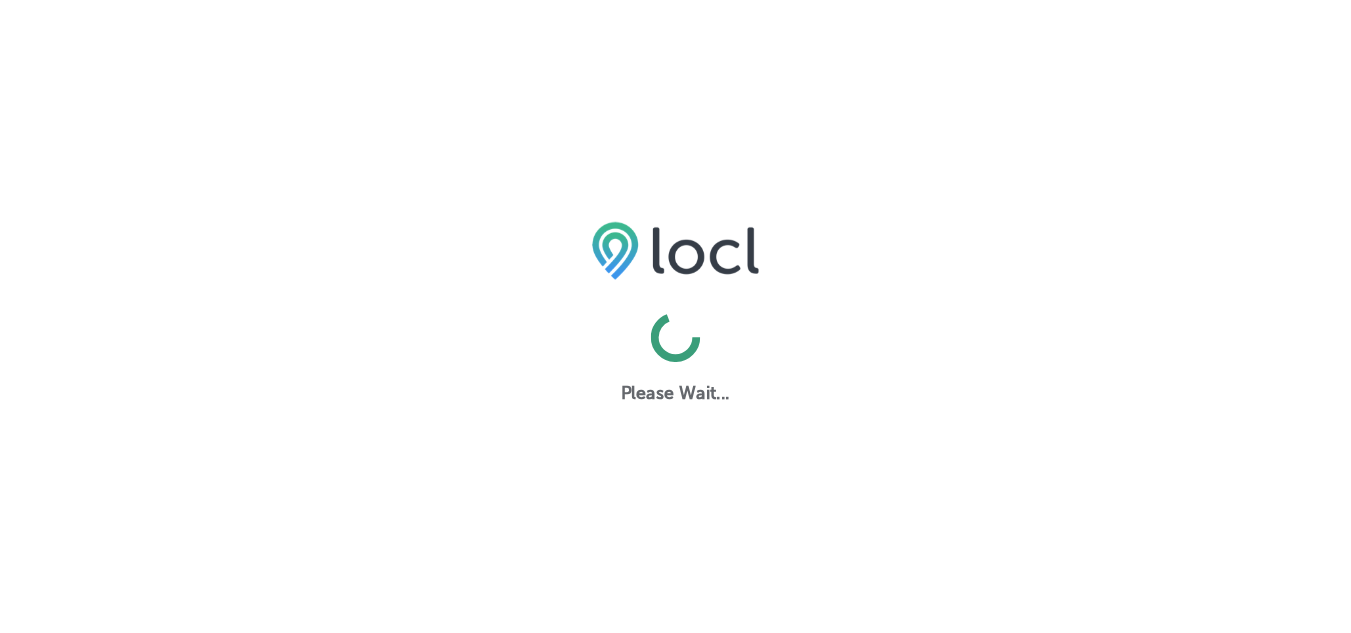 scroll, scrollTop: 0, scrollLeft: 0, axis: both 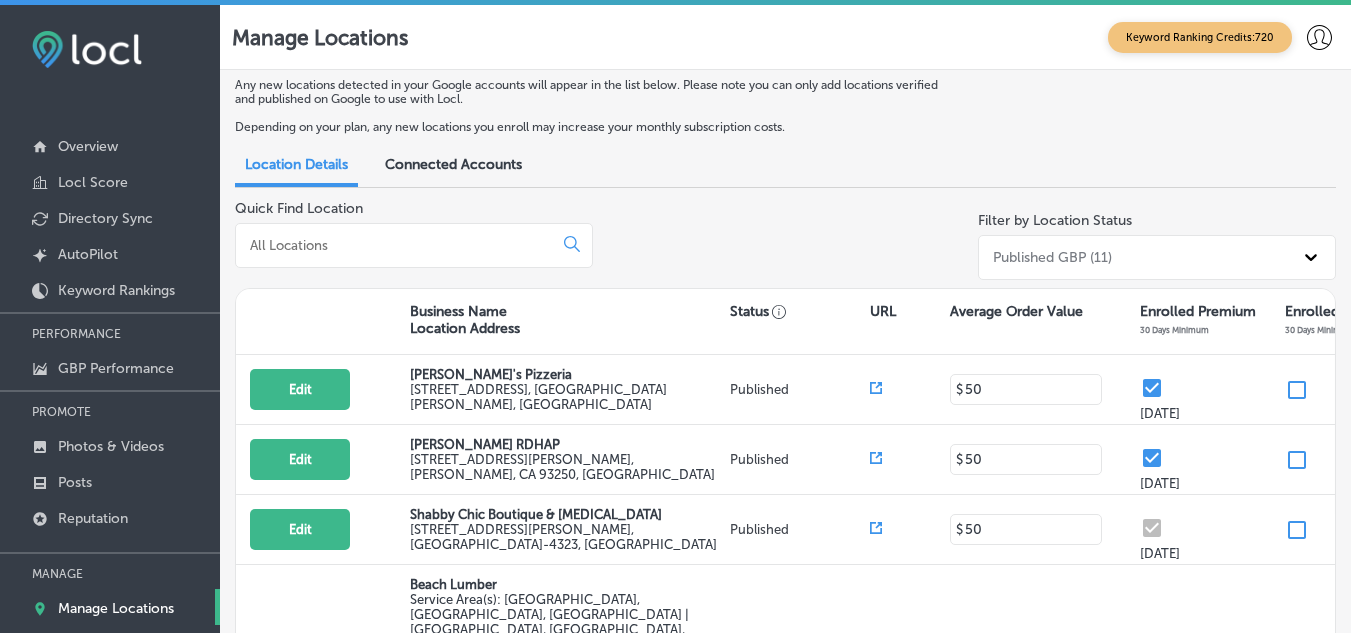 click at bounding box center (398, 245) 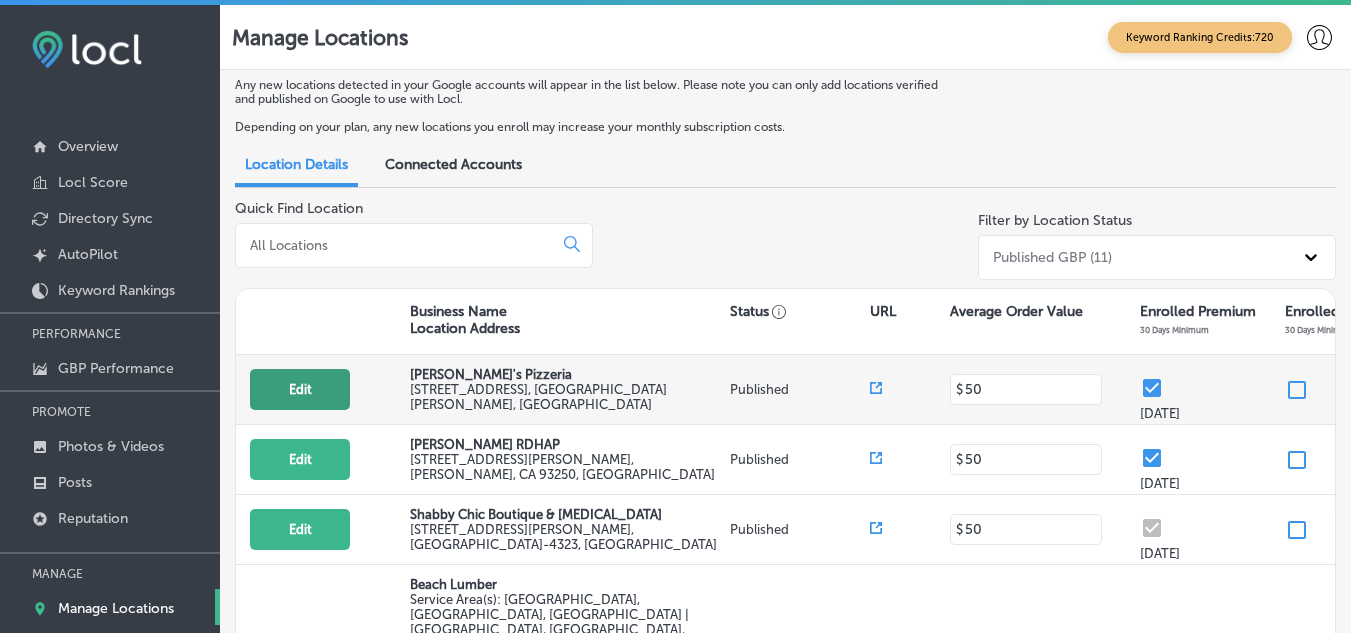 click on "Edit" at bounding box center [300, 389] 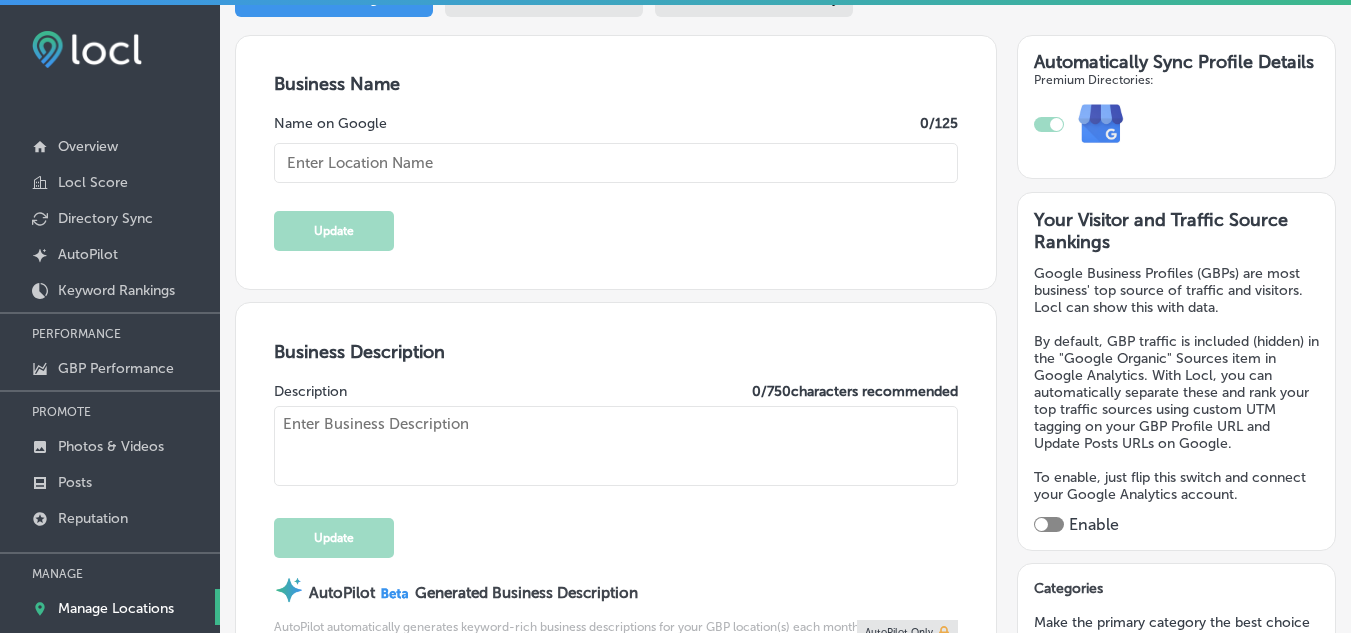 checkbox on "true" 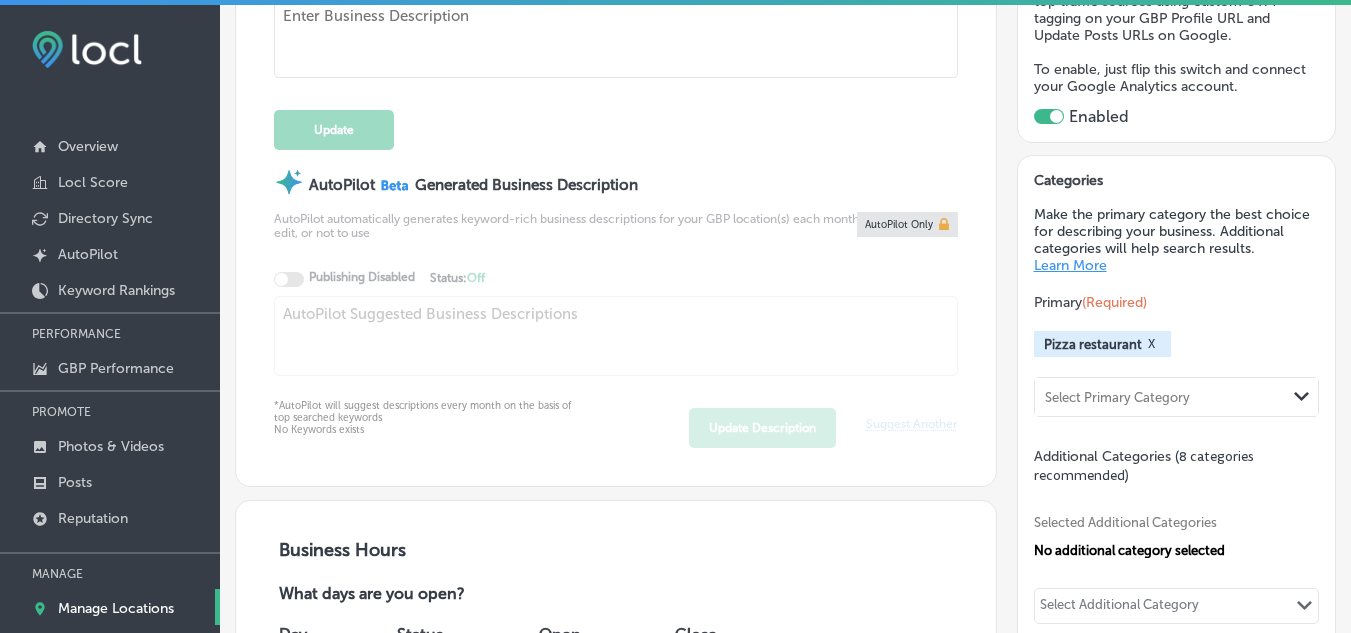 type on "[URL][DOMAIN_NAME]" 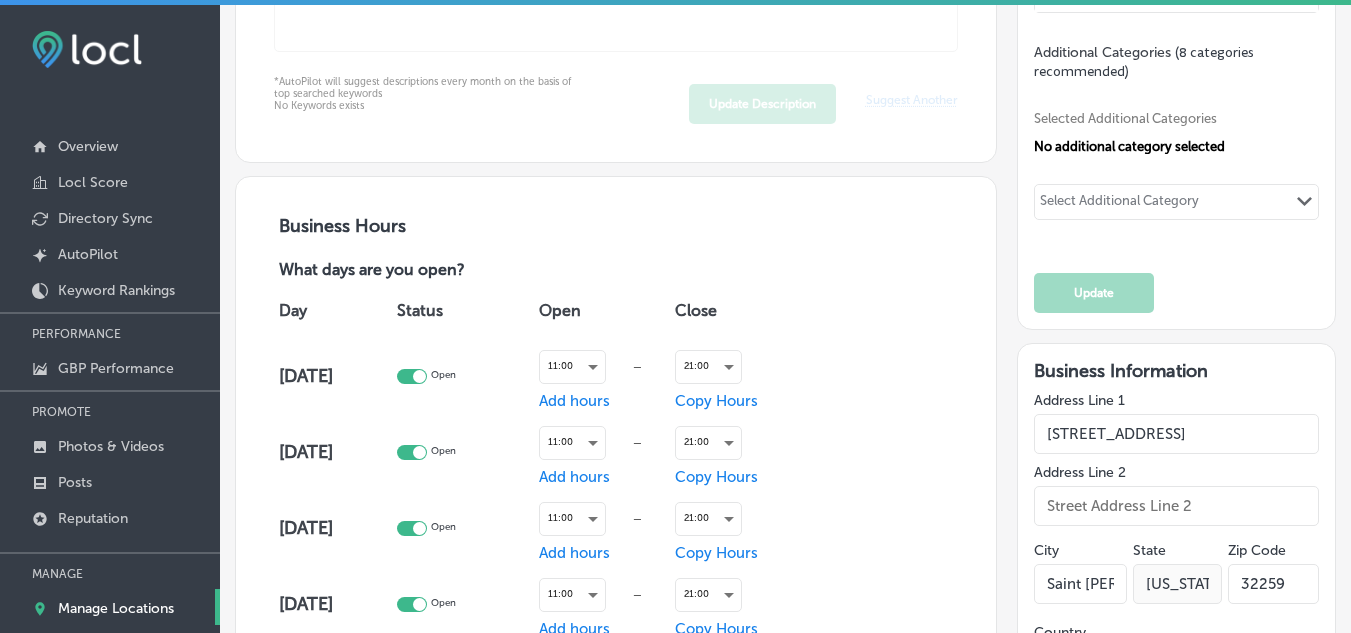 type on "[PHONE_NUMBER]" 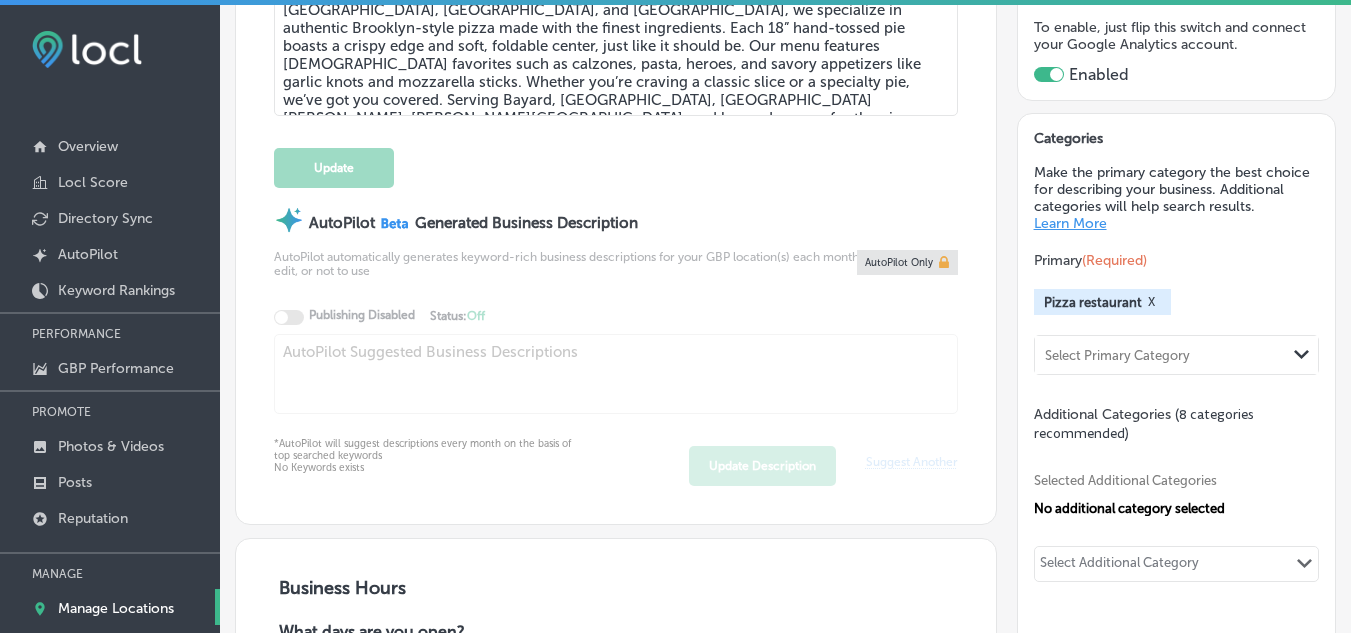 scroll, scrollTop: 603, scrollLeft: 0, axis: vertical 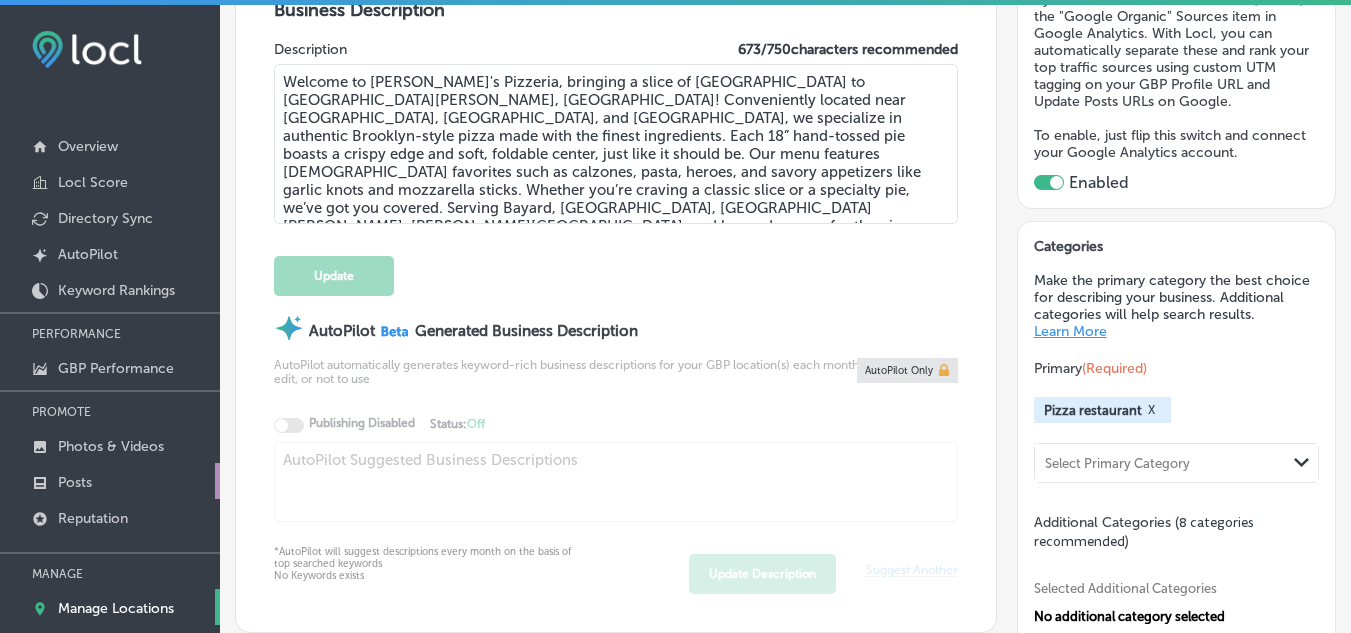 click on "Posts" at bounding box center [110, 481] 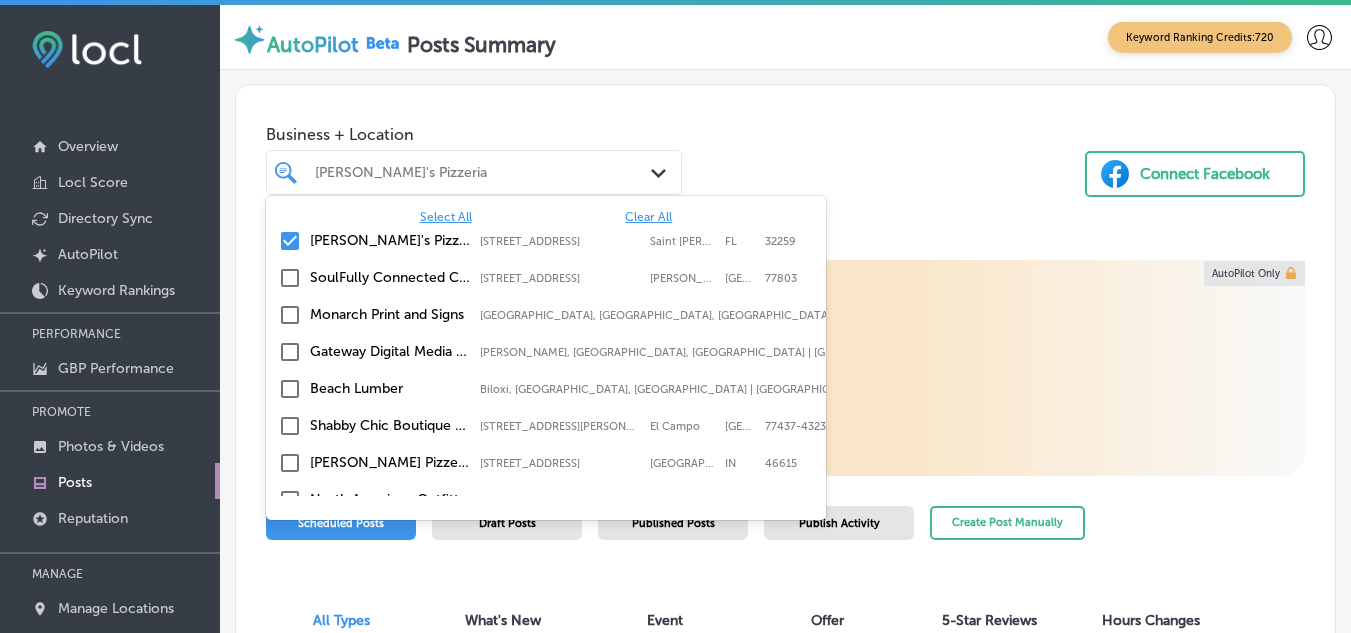 click on "[PERSON_NAME]'s Pizzeria
Path
Created with Sketch." at bounding box center (474, 172) 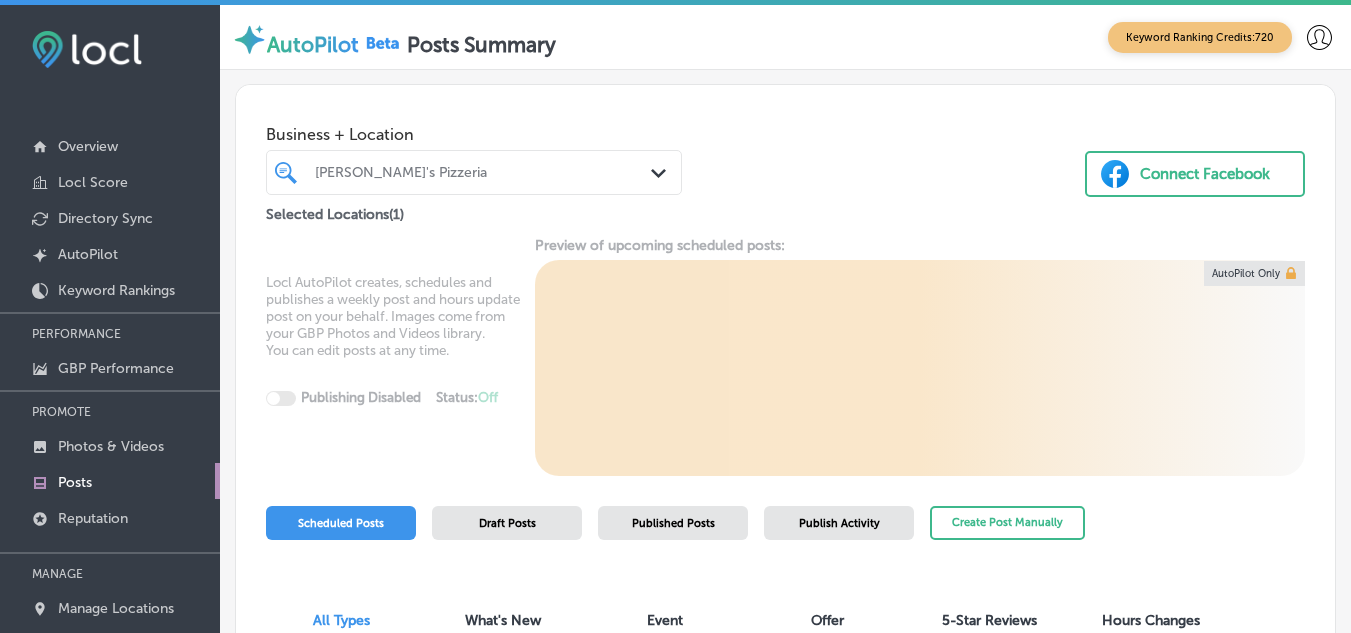 click on "Locl AutoPilot creates, schedules and publishes a weekly post and hours update post on your behalf. Images come from your GBP Photos and Videos library. You can edit posts at any time. Publishing Disabled Status:  Off 0 / 0  Location(s) Publishing Preview of upcoming scheduled posts: AutoPilot Only" at bounding box center [785, 356] 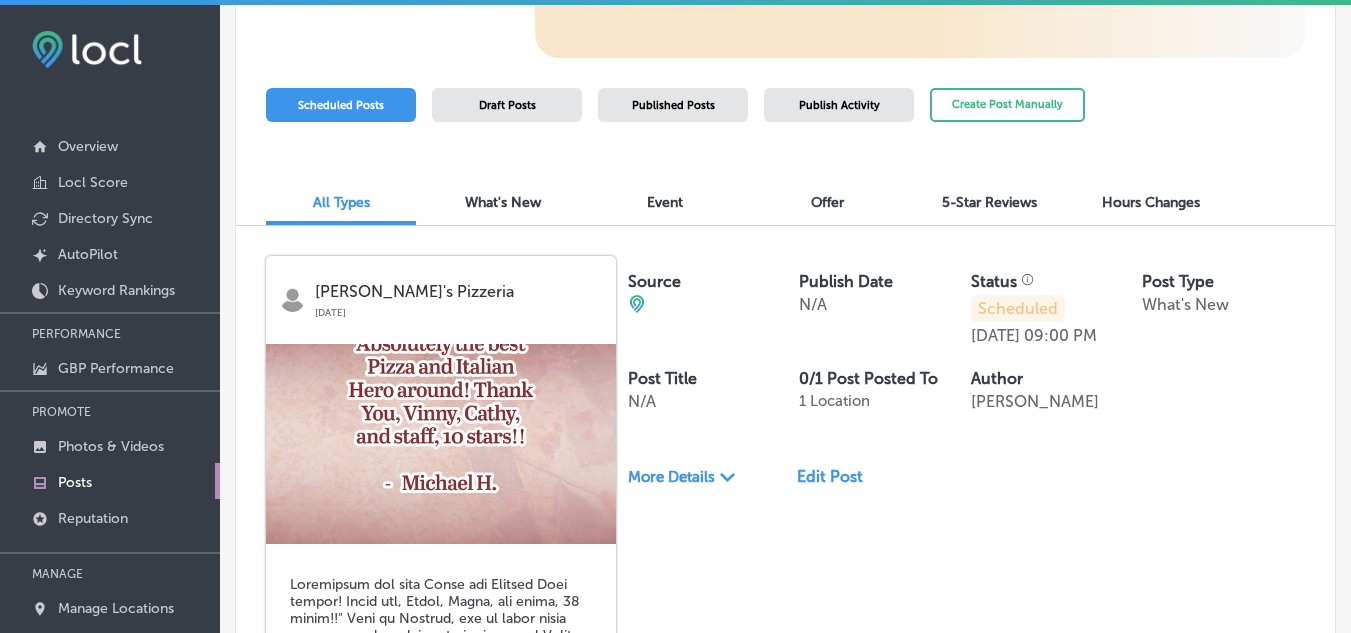 scroll, scrollTop: 419, scrollLeft: 0, axis: vertical 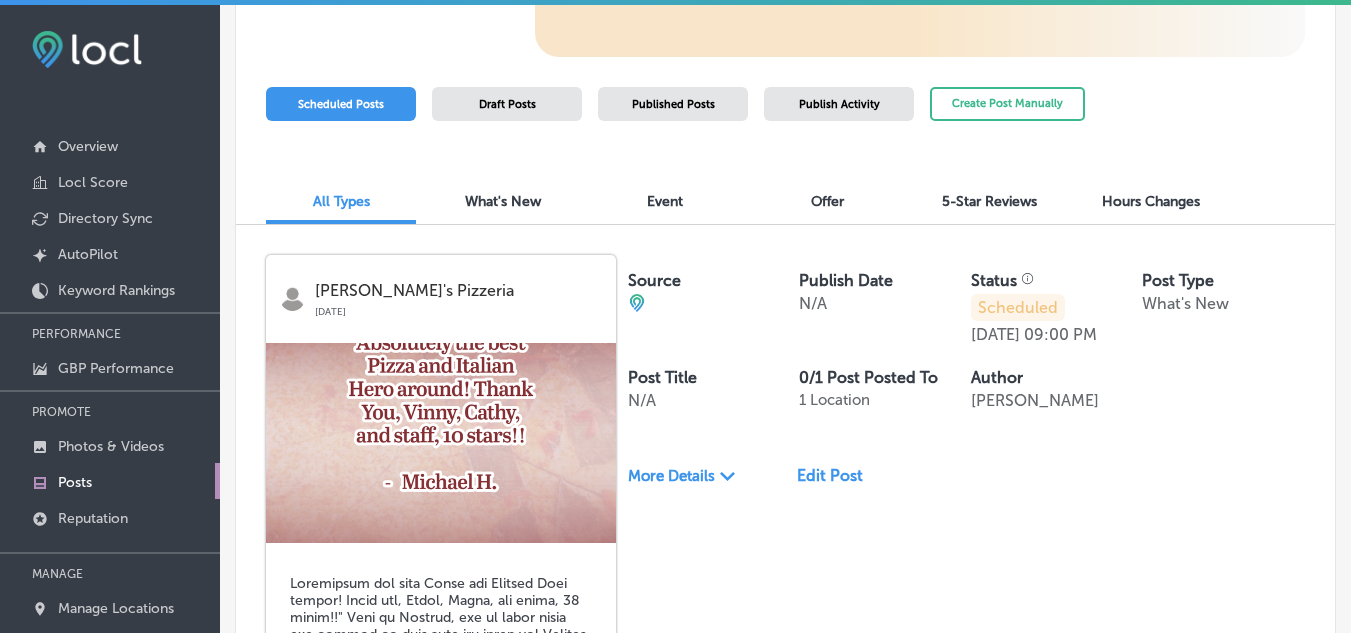 click on "[PERSON_NAME]'s Pizzeria [DATE] Call Now Source Publish Date N/A Status
Scheduled [DATE] 09:00 PM Post Type   What's New   Post Title N/A 0/1 Post Posted To 1
Location Author   [PERSON_NAME]   More Details
Path
Created with Sketch.
Edit Post" at bounding box center [785, 573] 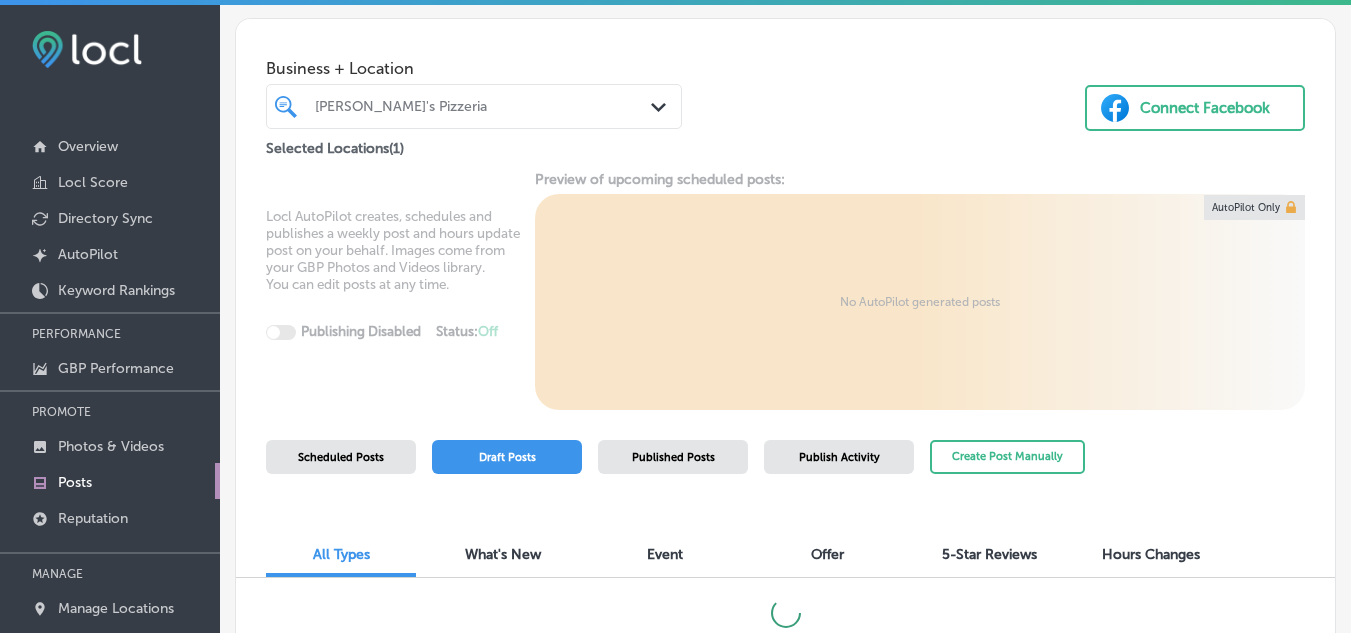 scroll, scrollTop: 0, scrollLeft: 0, axis: both 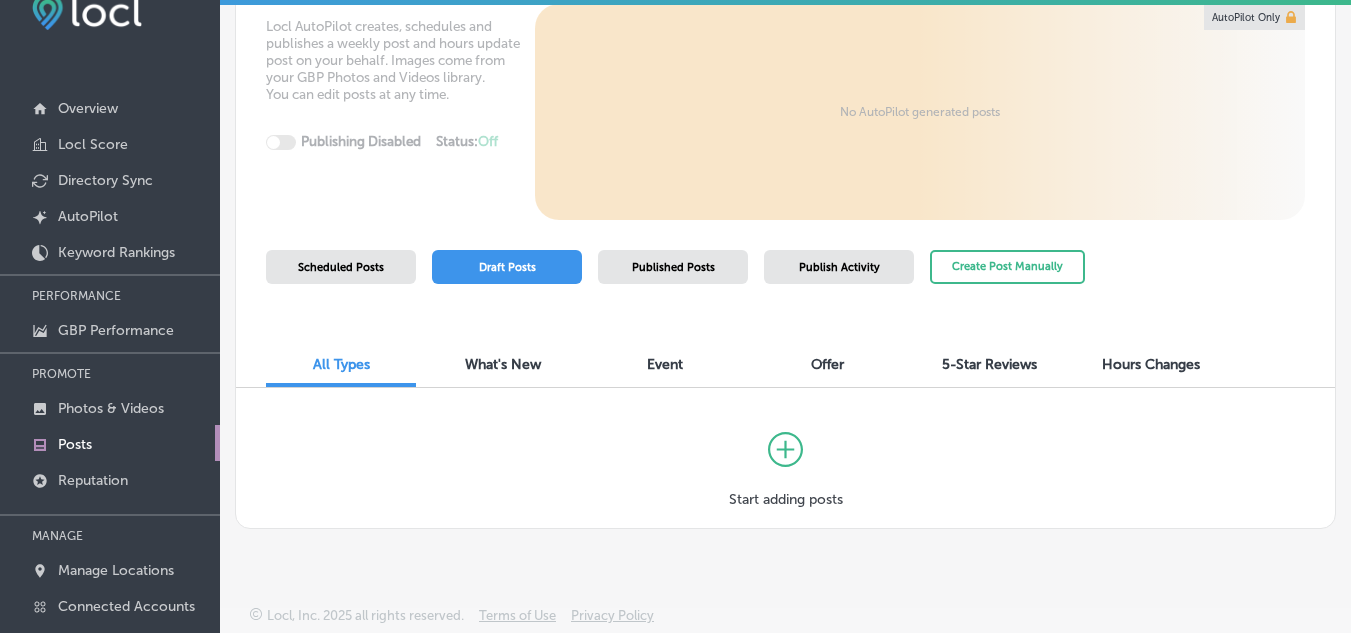 click 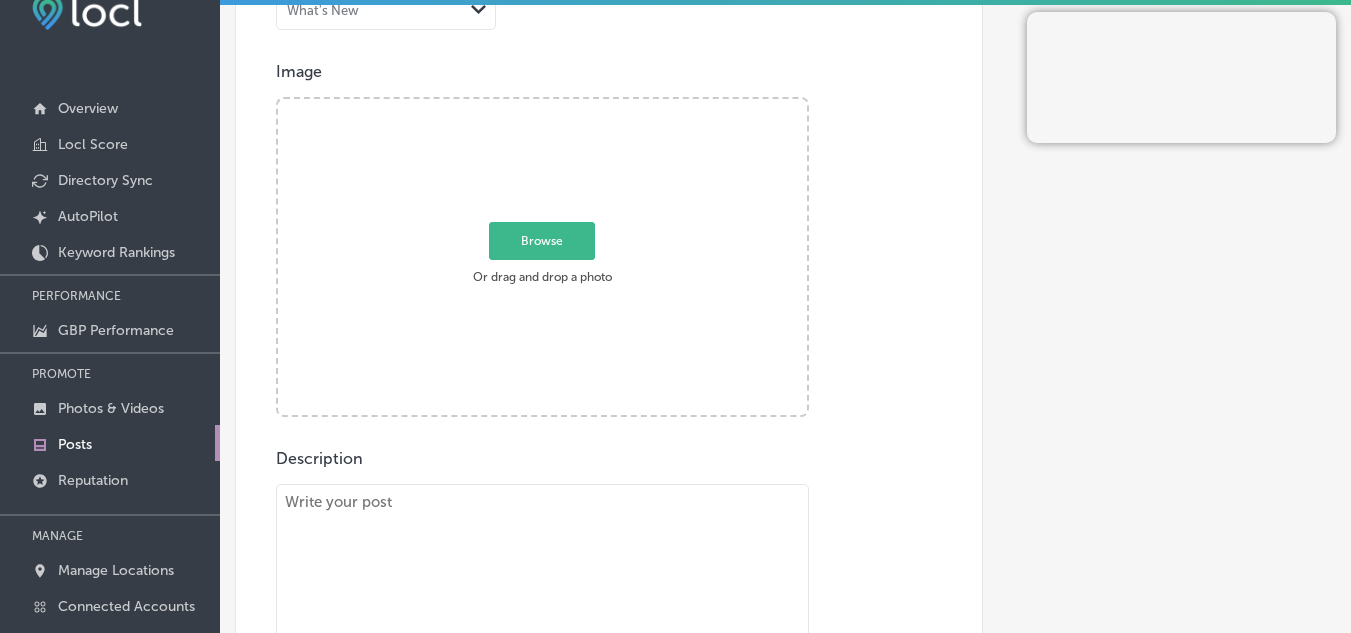 scroll, scrollTop: 0, scrollLeft: 0, axis: both 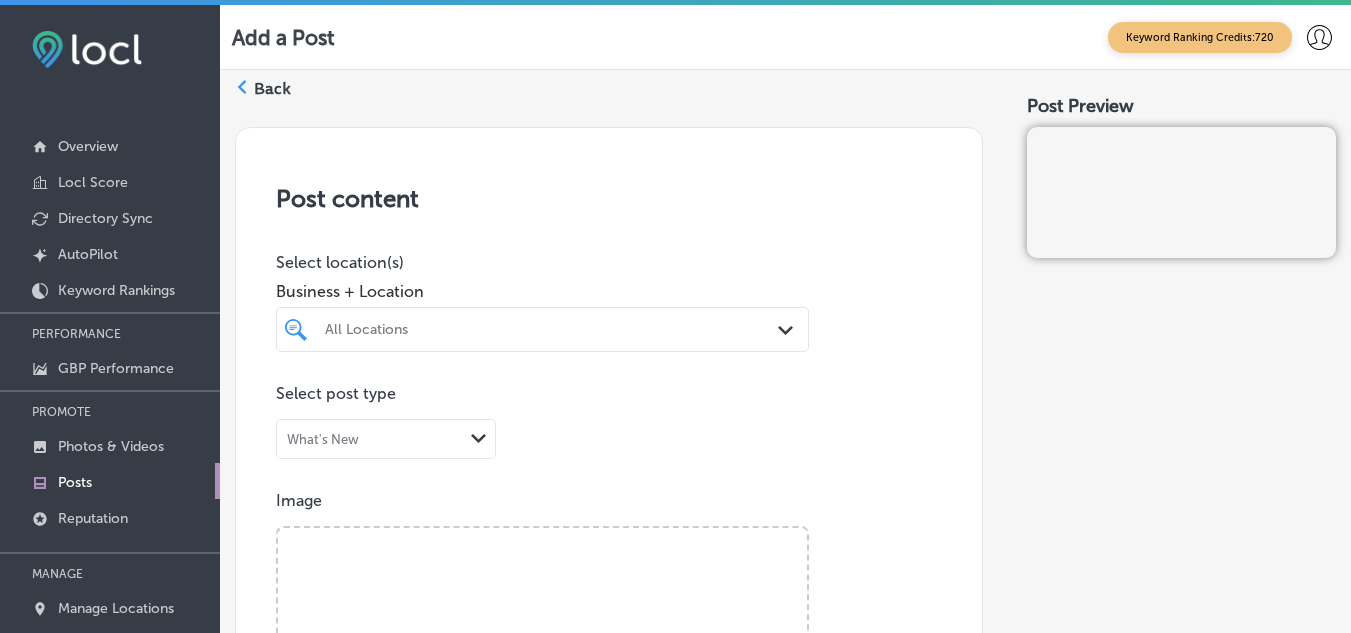 click 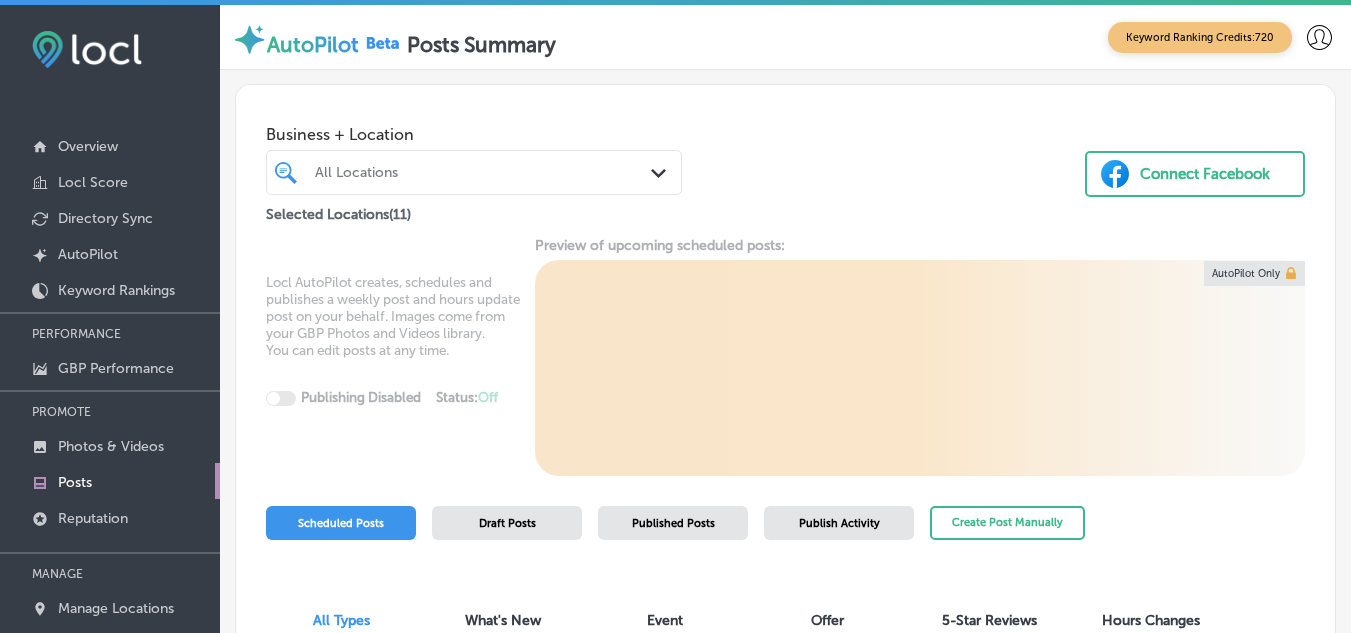 scroll, scrollTop: 148, scrollLeft: 0, axis: vertical 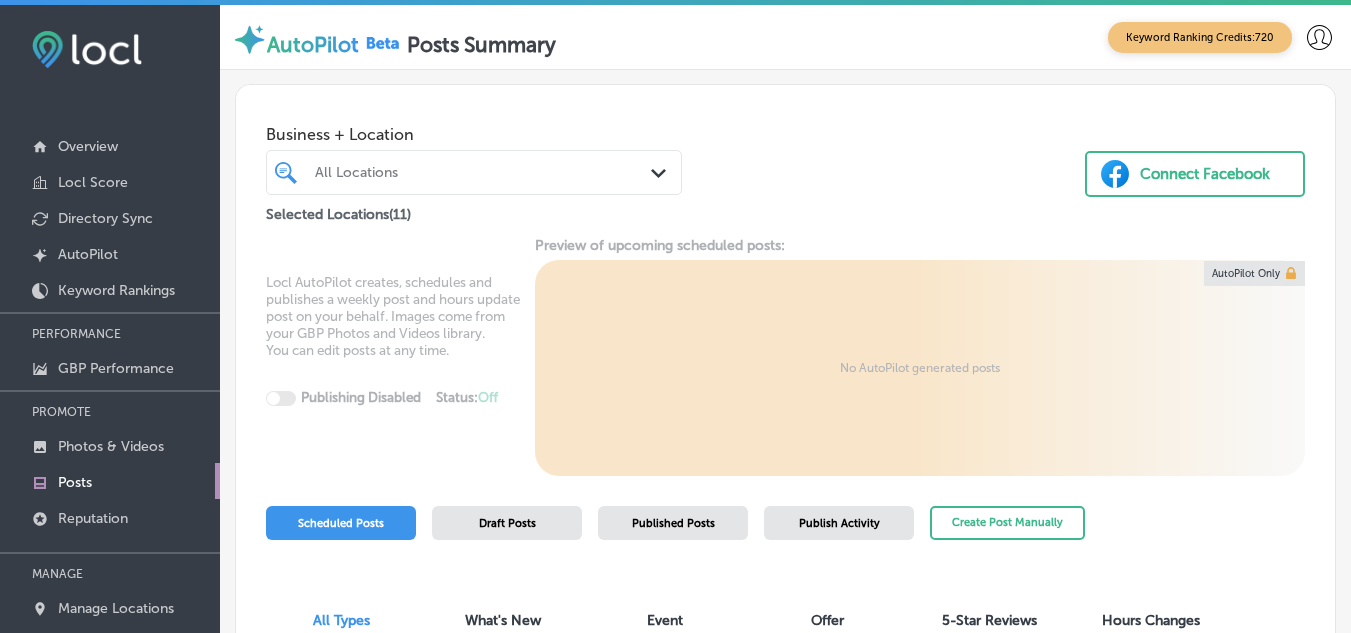 click on "Draft Posts" at bounding box center (507, 523) 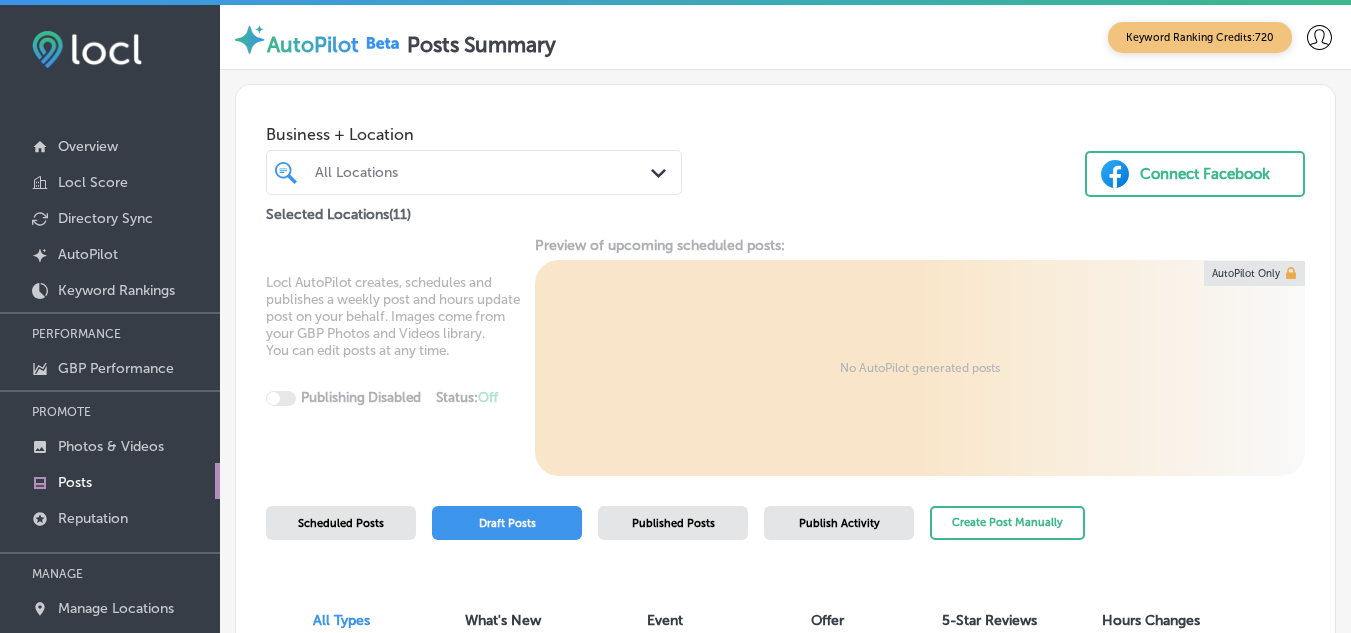 scroll, scrollTop: 148, scrollLeft: 0, axis: vertical 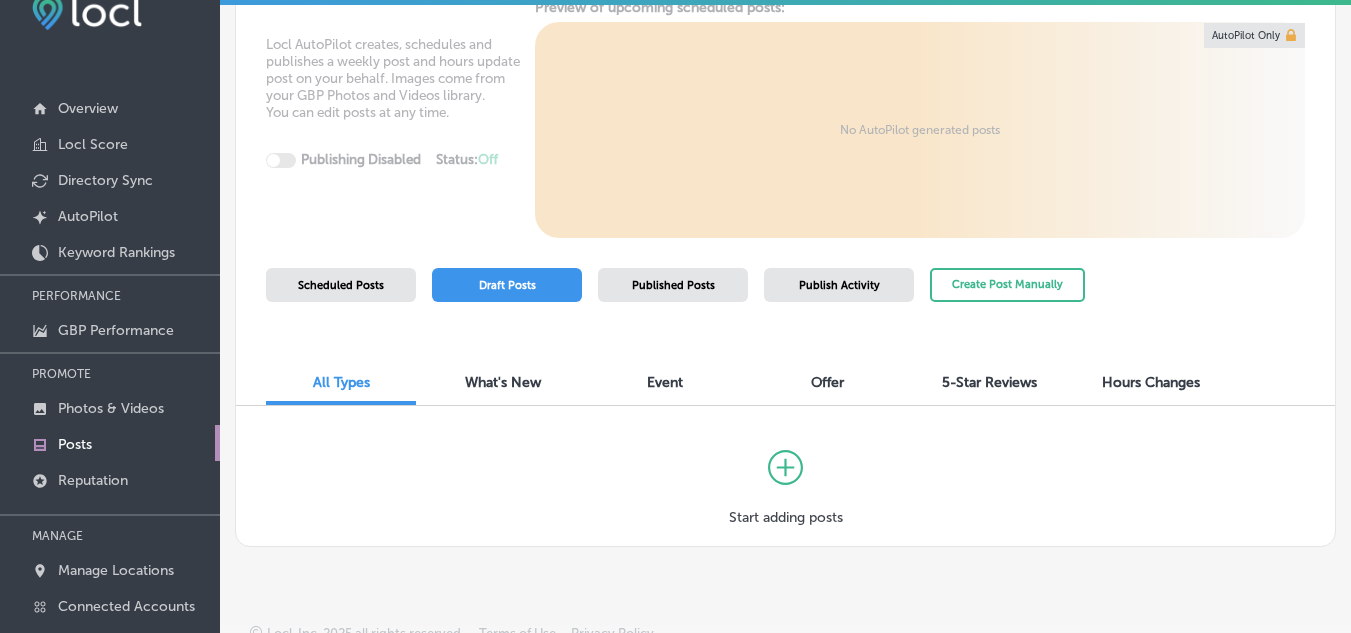 click at bounding box center [786, 467] 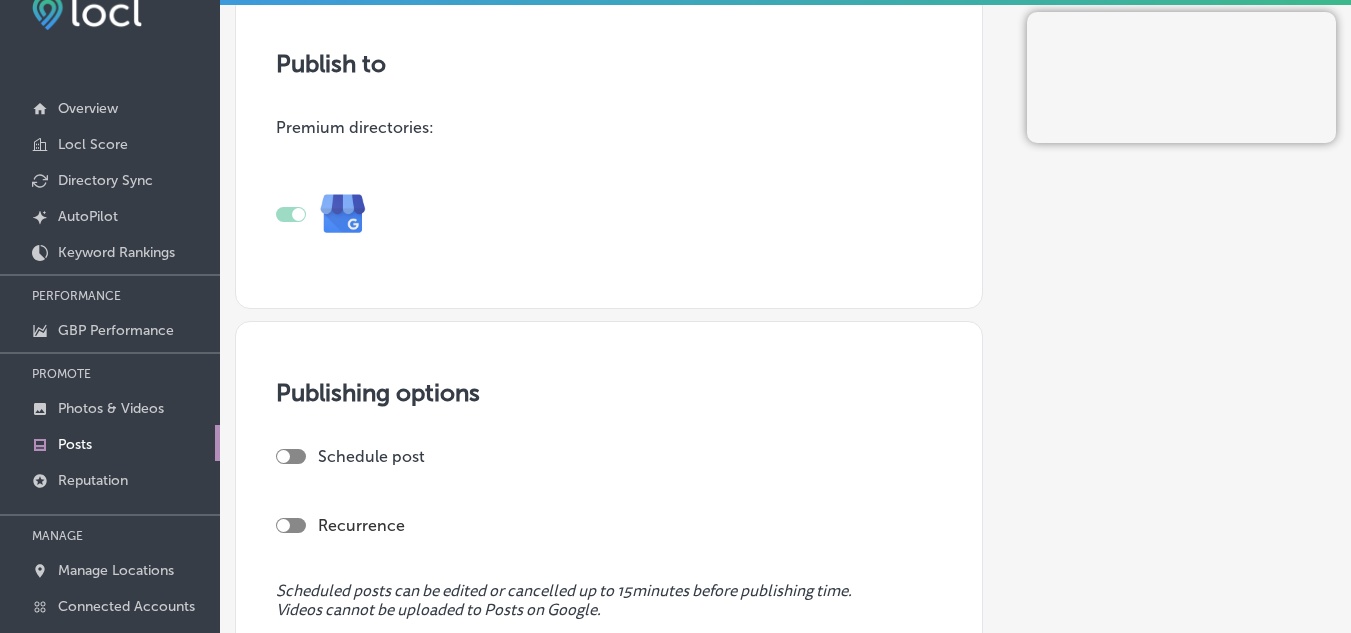 scroll, scrollTop: 1425, scrollLeft: 0, axis: vertical 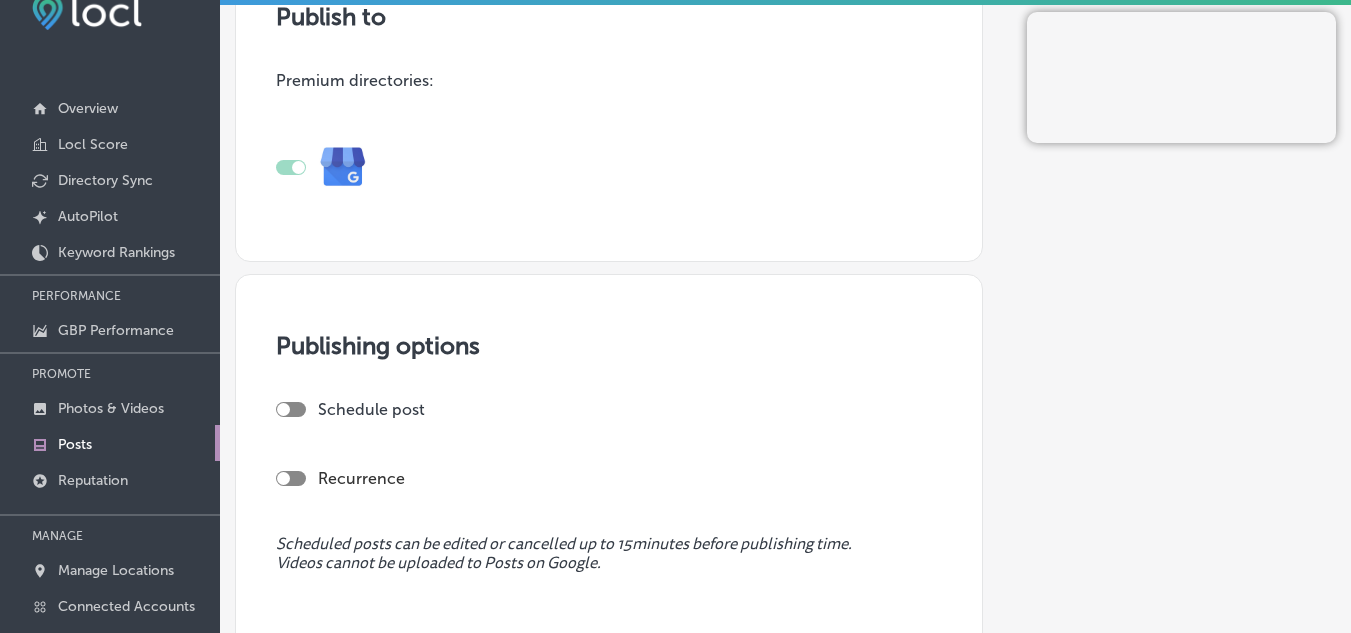 click at bounding box center (291, 409) 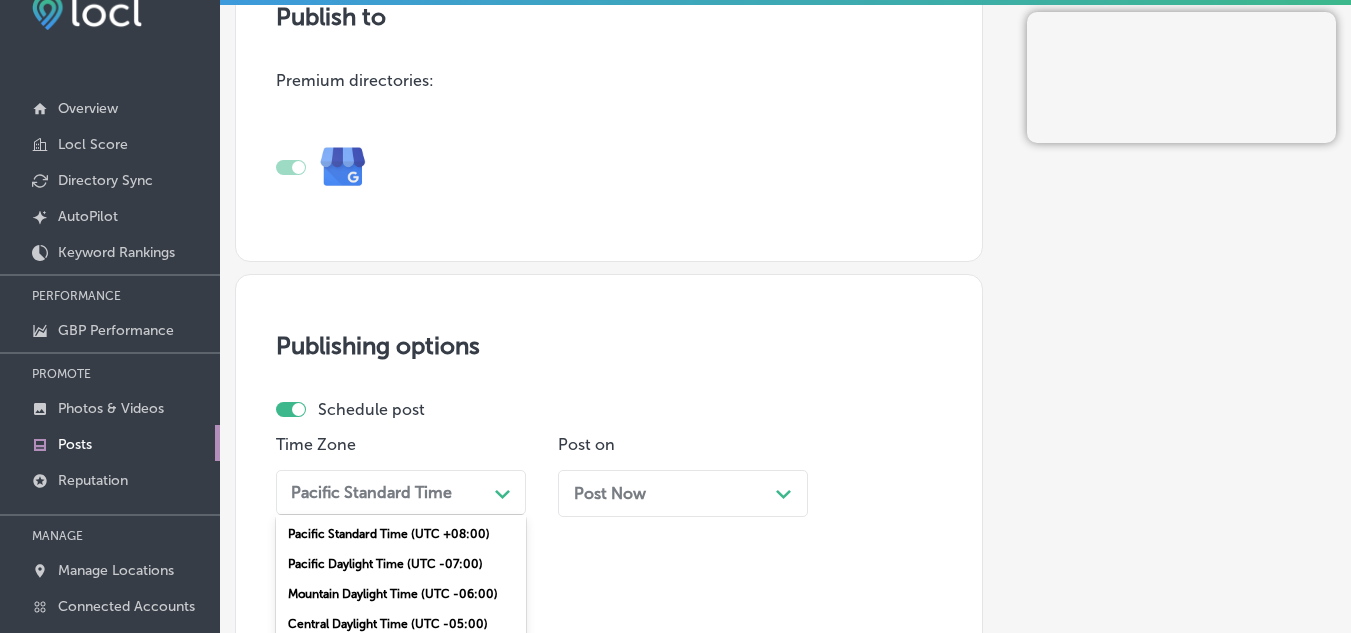 scroll, scrollTop: 1503, scrollLeft: 0, axis: vertical 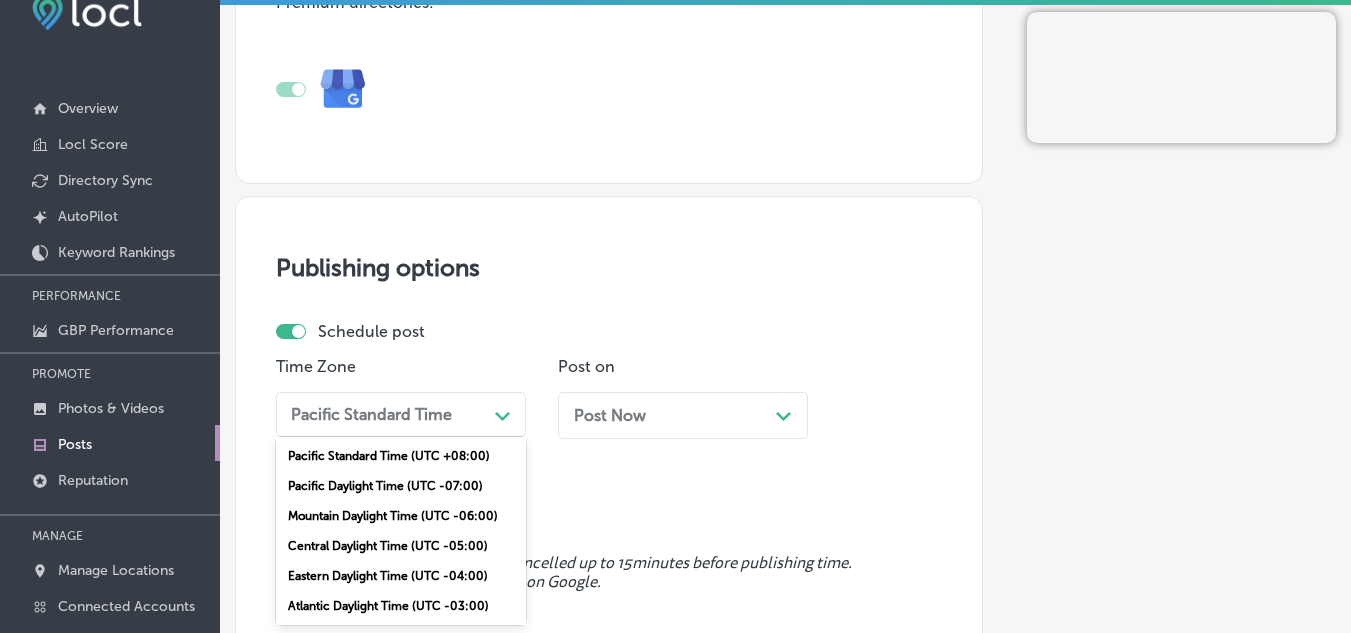 click on "option Mountain Daylight Time (UTC -06:00) focused, 3 of 6. 6 results available. Use Up and Down to choose options, press Enter to select the currently focused option, press Escape to exit the menu, press Tab to select the option and exit the menu. Pacific Standard Time
Path
Created with Sketch.
Pacific Standard Time (UTC +08:00) Pacific Daylight Time (UTC -07:00) Mountain Daylight Time (UTC -06:00) Central Daylight Time (UTC -05:00) Eastern Daylight Time (UTC -04:00) Atlantic Daylight Time (UTC -03:00)" at bounding box center [401, 414] 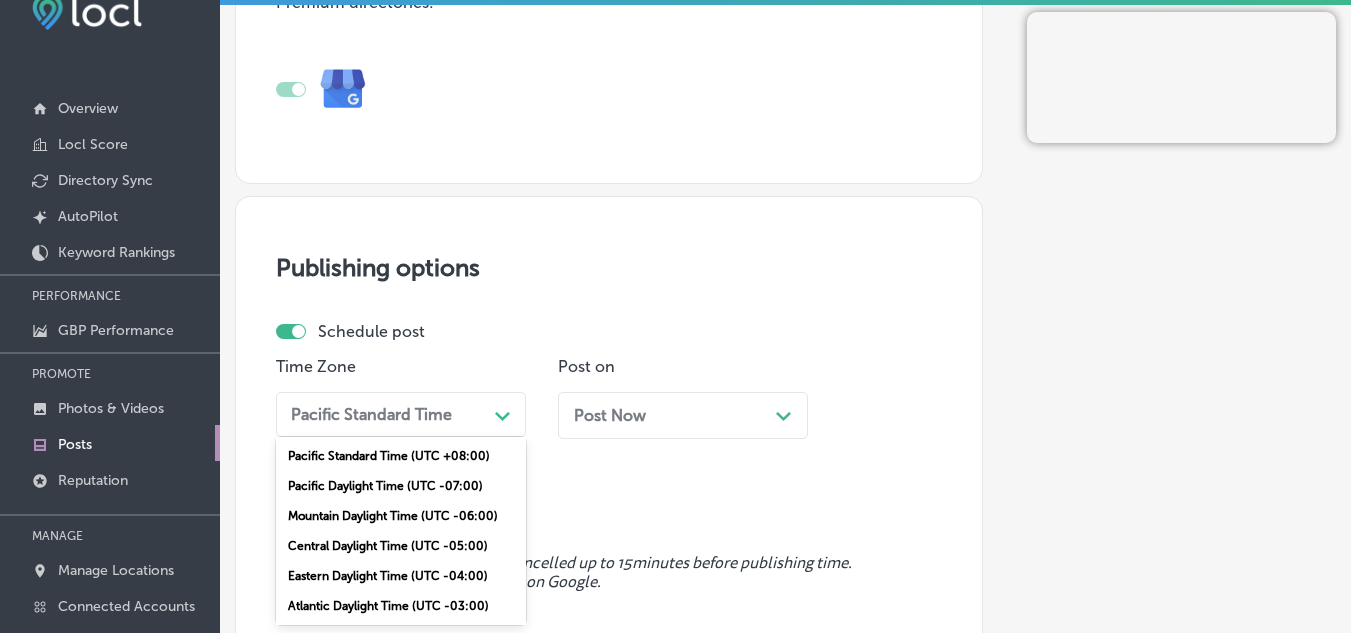 click on "Post Preview" at bounding box center [1181, -347] 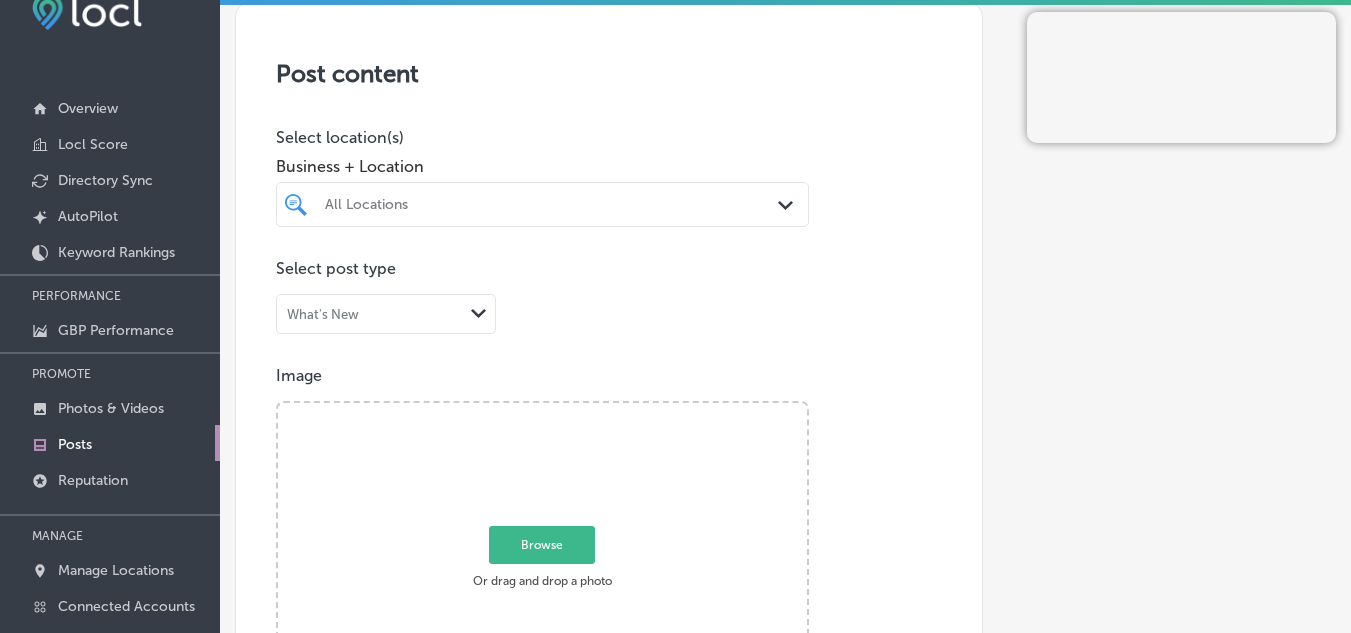 scroll, scrollTop: 0, scrollLeft: 0, axis: both 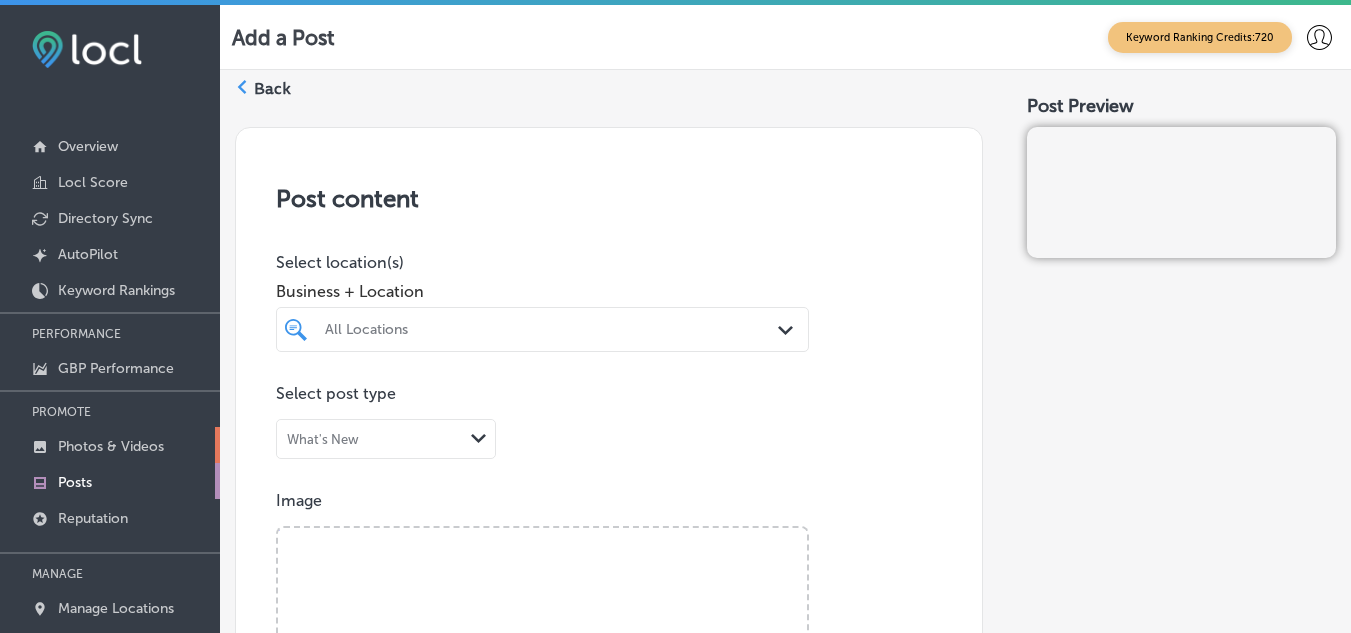 click on "Photos & Videos" at bounding box center (110, 445) 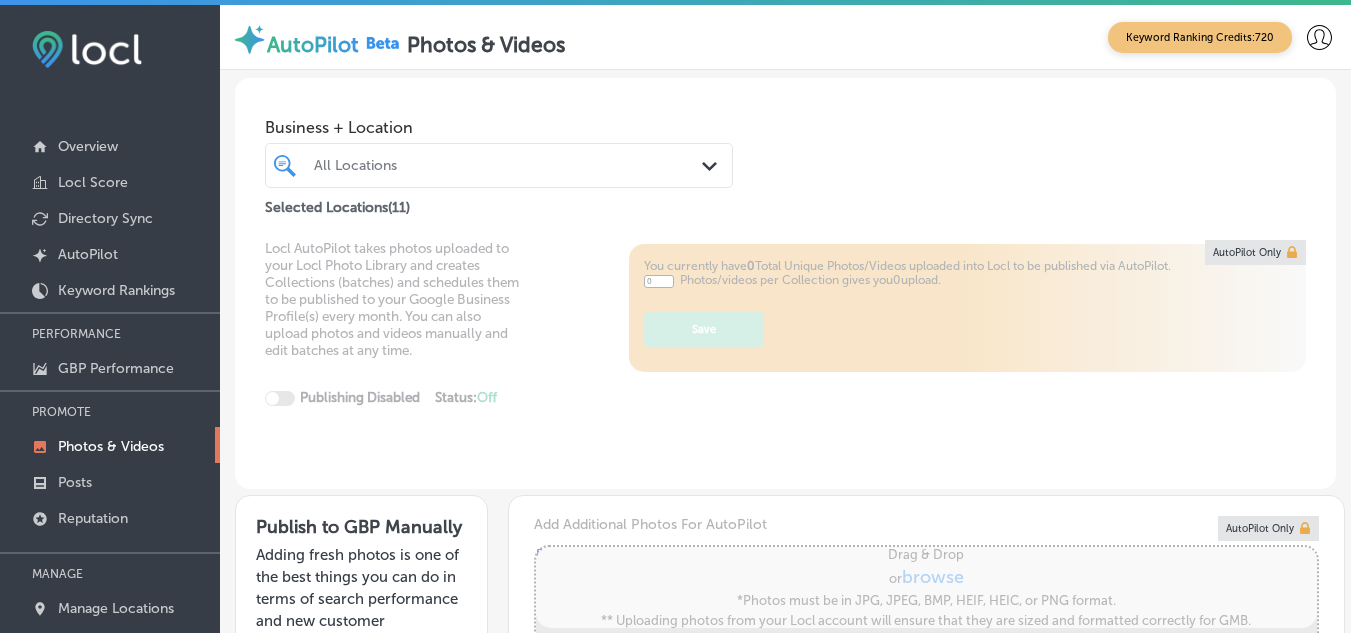 type on "5" 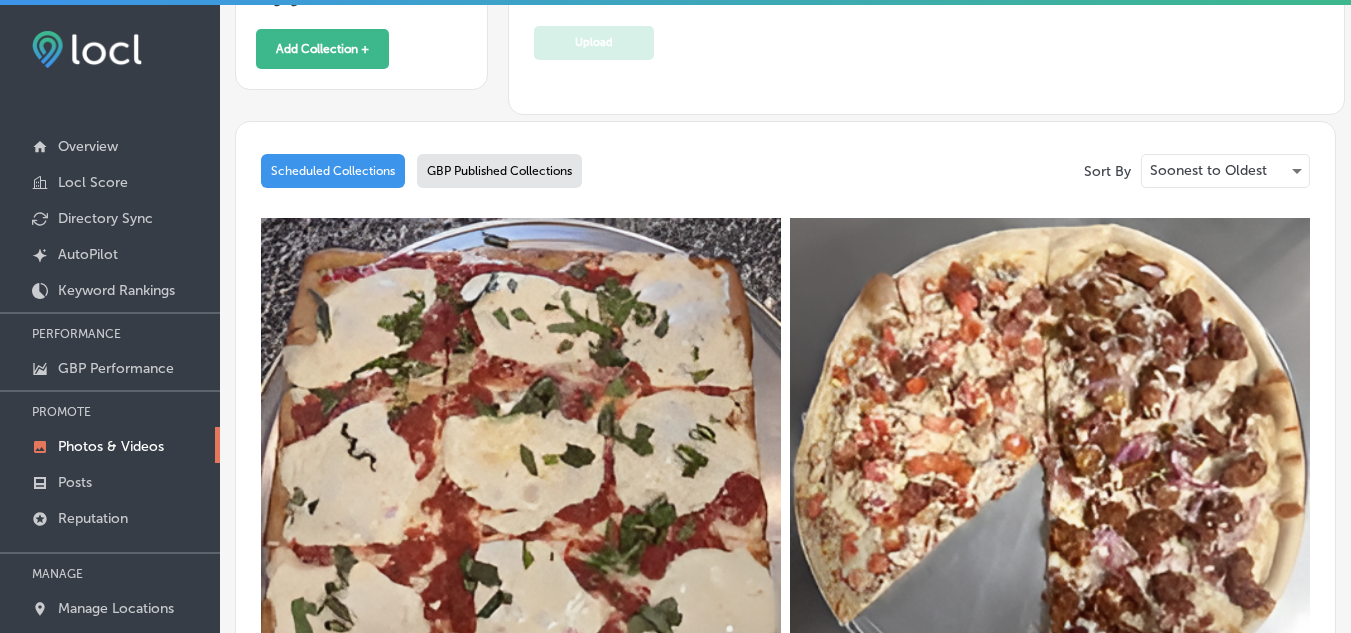 scroll, scrollTop: 401, scrollLeft: 0, axis: vertical 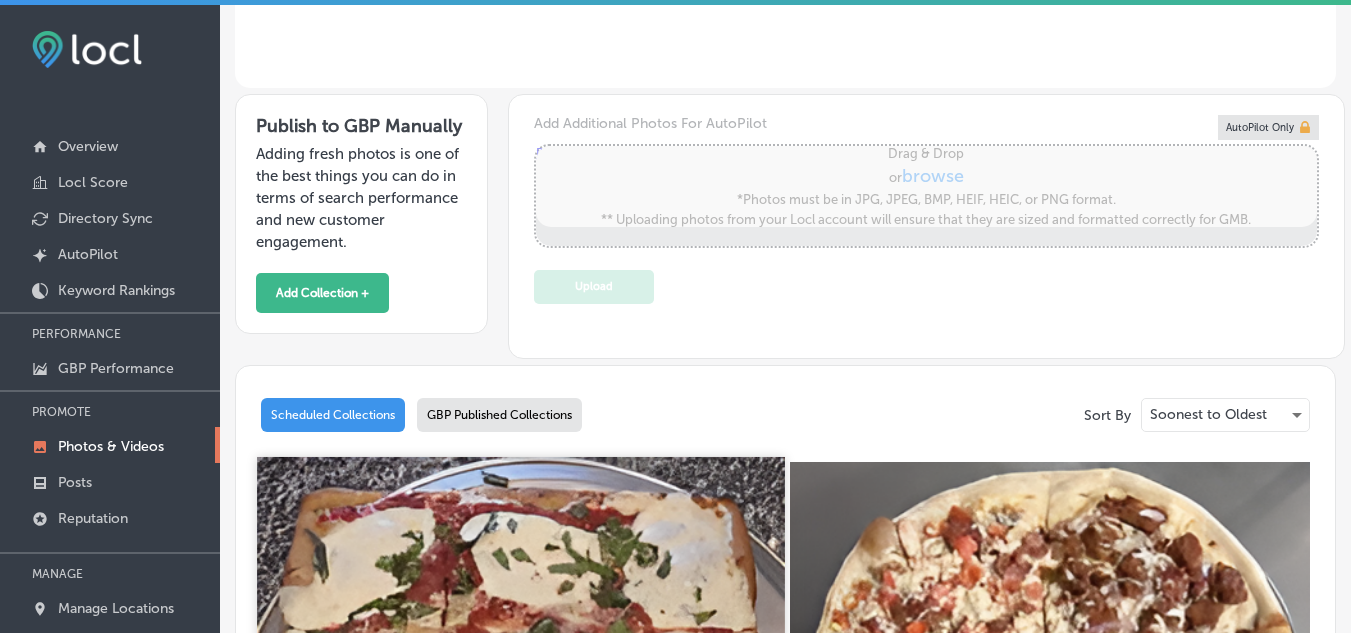 click at bounding box center [520, 720] 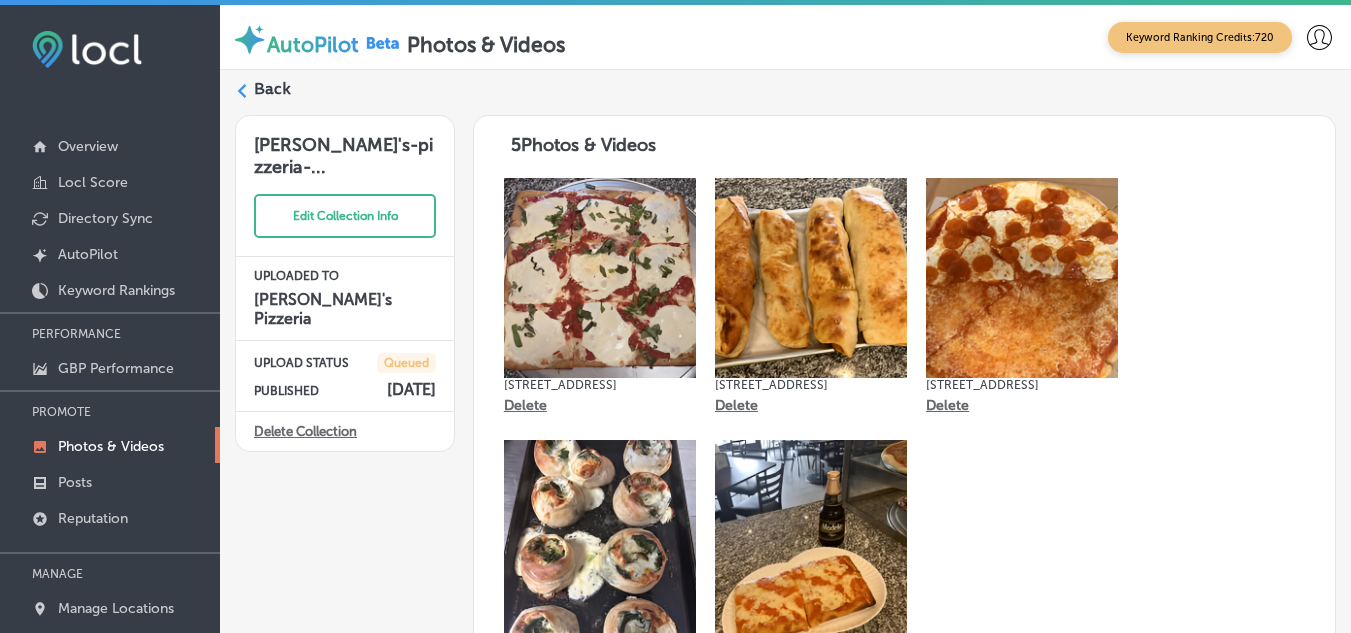 scroll, scrollTop: 137, scrollLeft: 0, axis: vertical 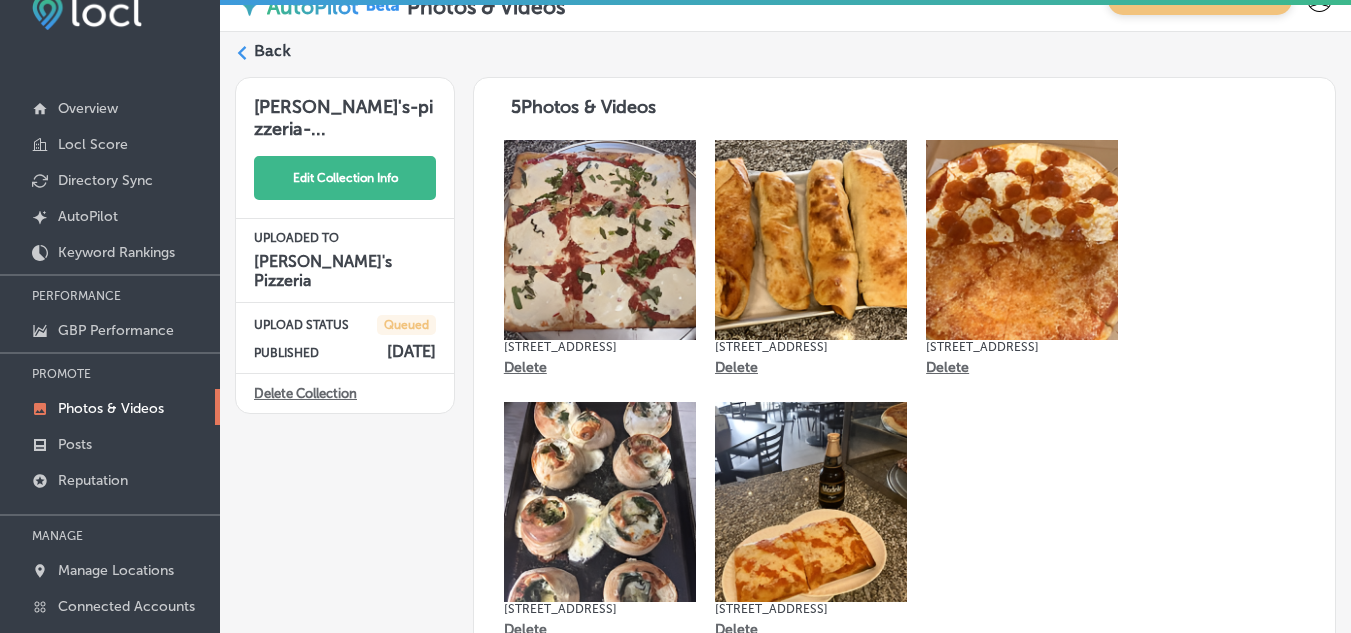 click on "Edit Collection Info" 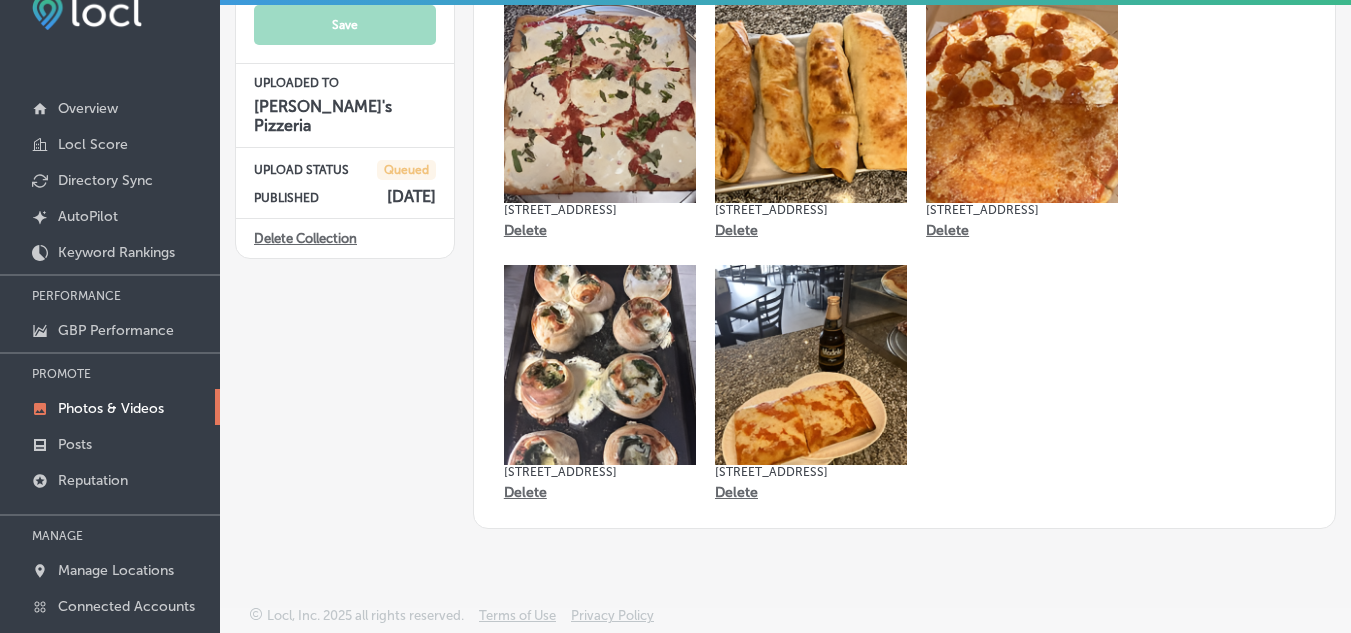 scroll, scrollTop: 0, scrollLeft: 0, axis: both 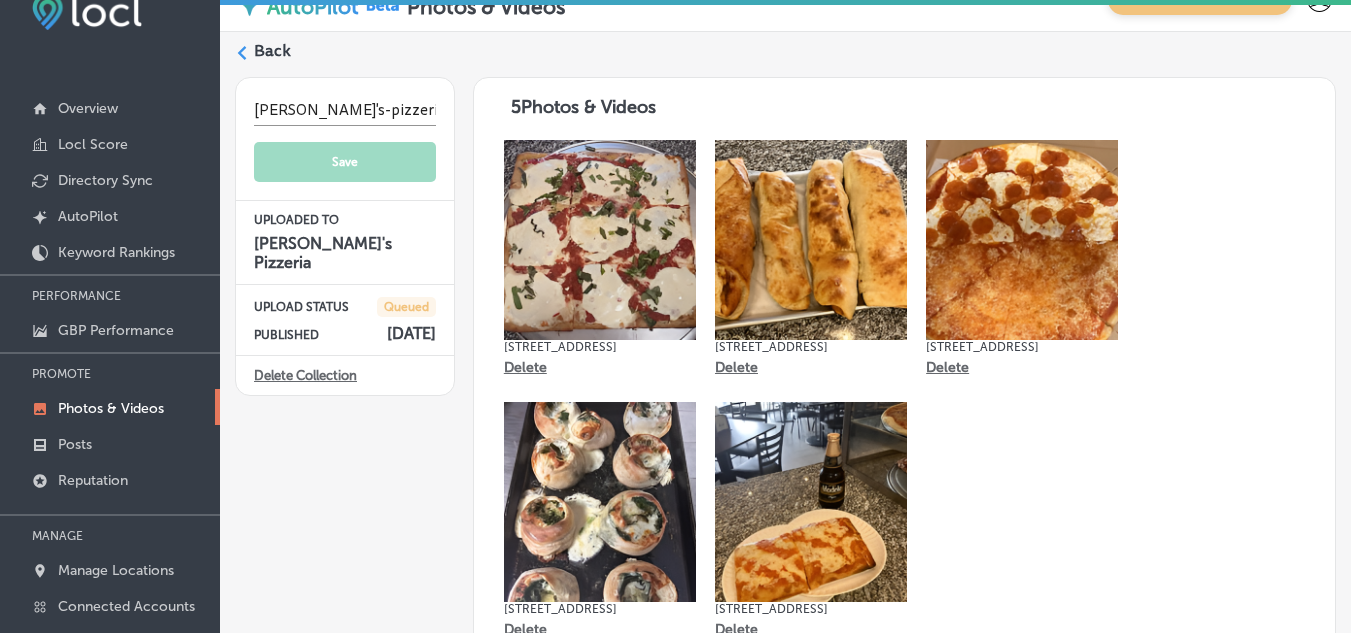 click on "Back" at bounding box center (785, 58) 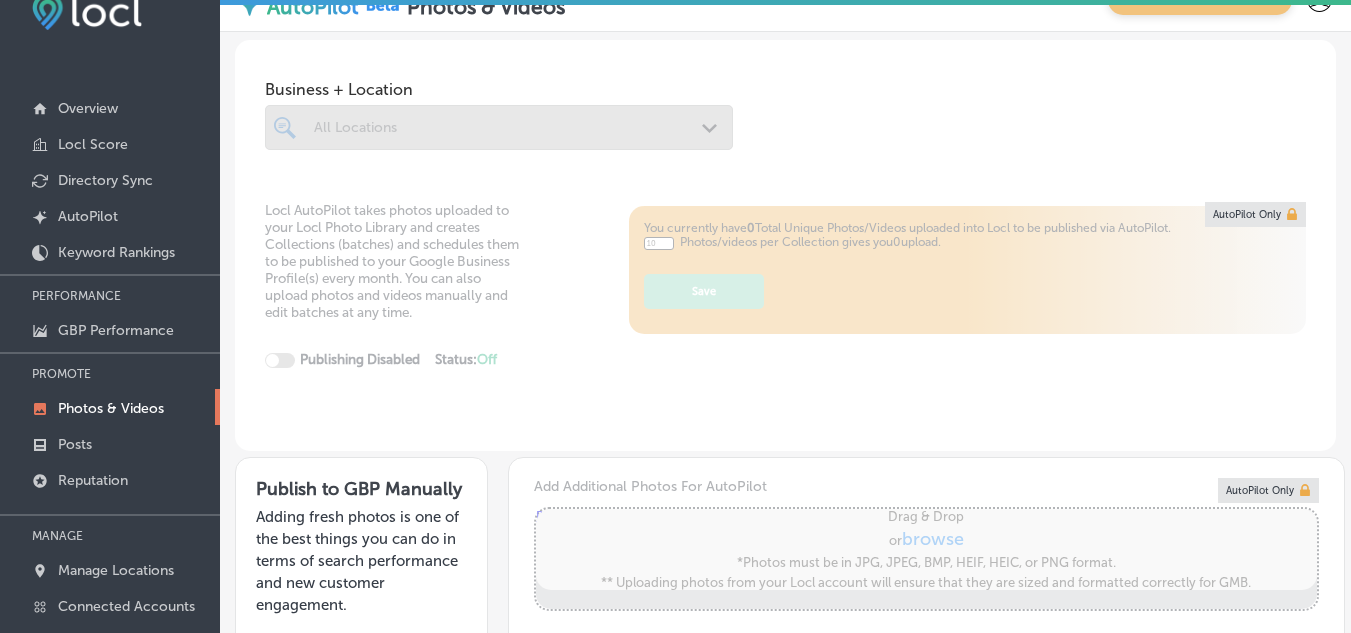 type on "5" 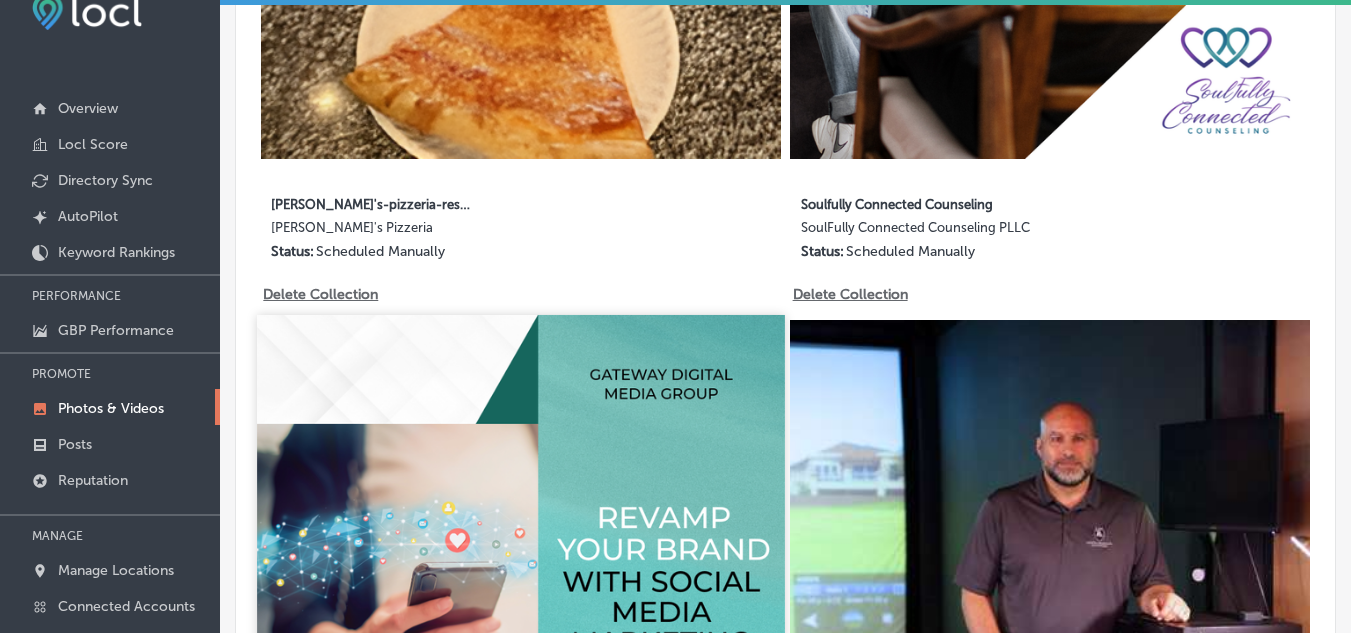scroll, scrollTop: 2547, scrollLeft: 0, axis: vertical 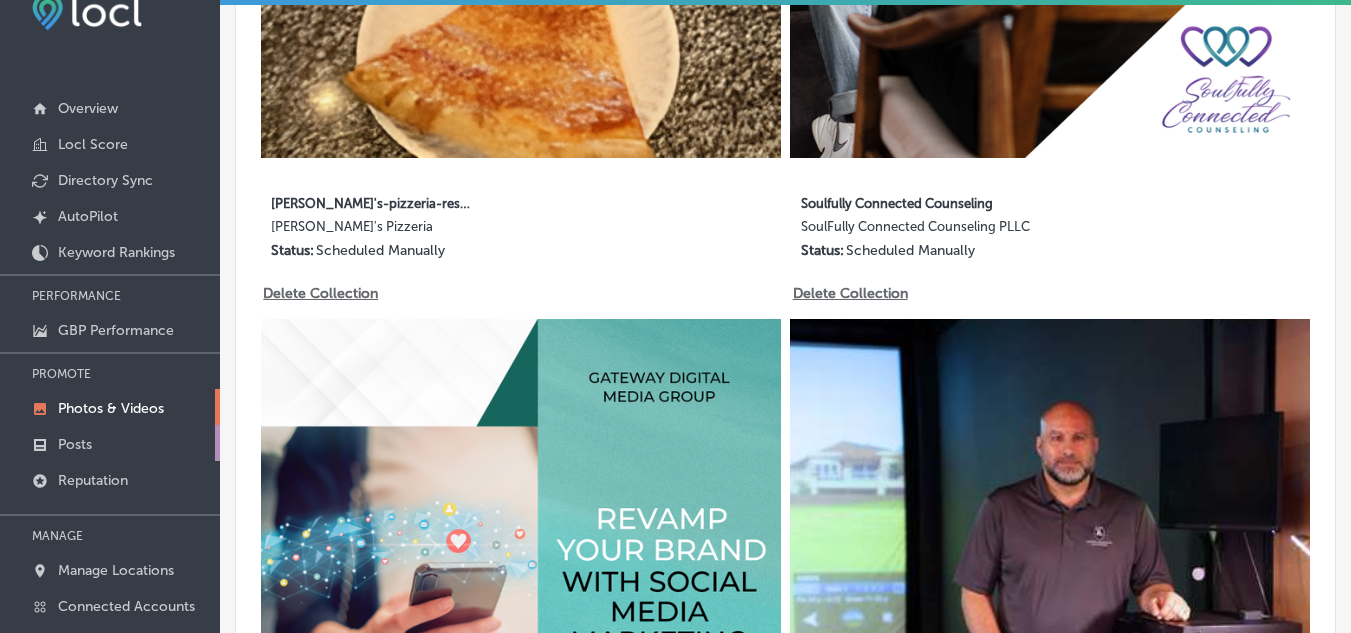 click on "Posts" at bounding box center [110, 443] 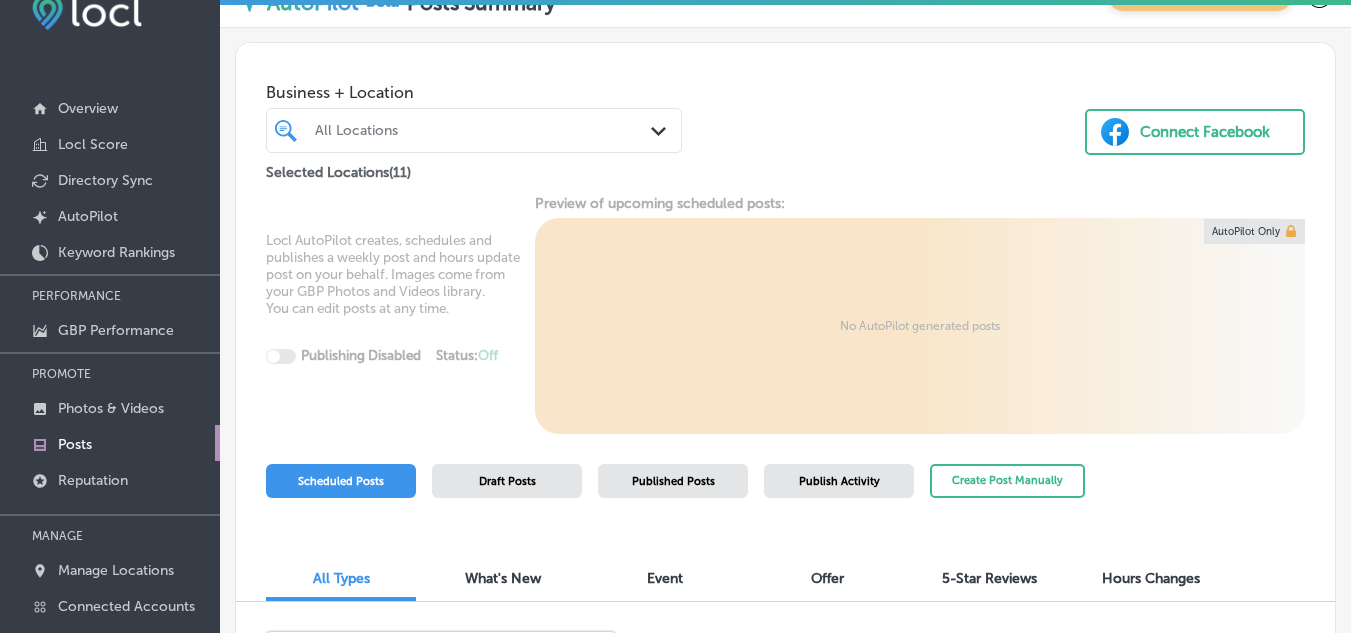 scroll, scrollTop: 0, scrollLeft: 0, axis: both 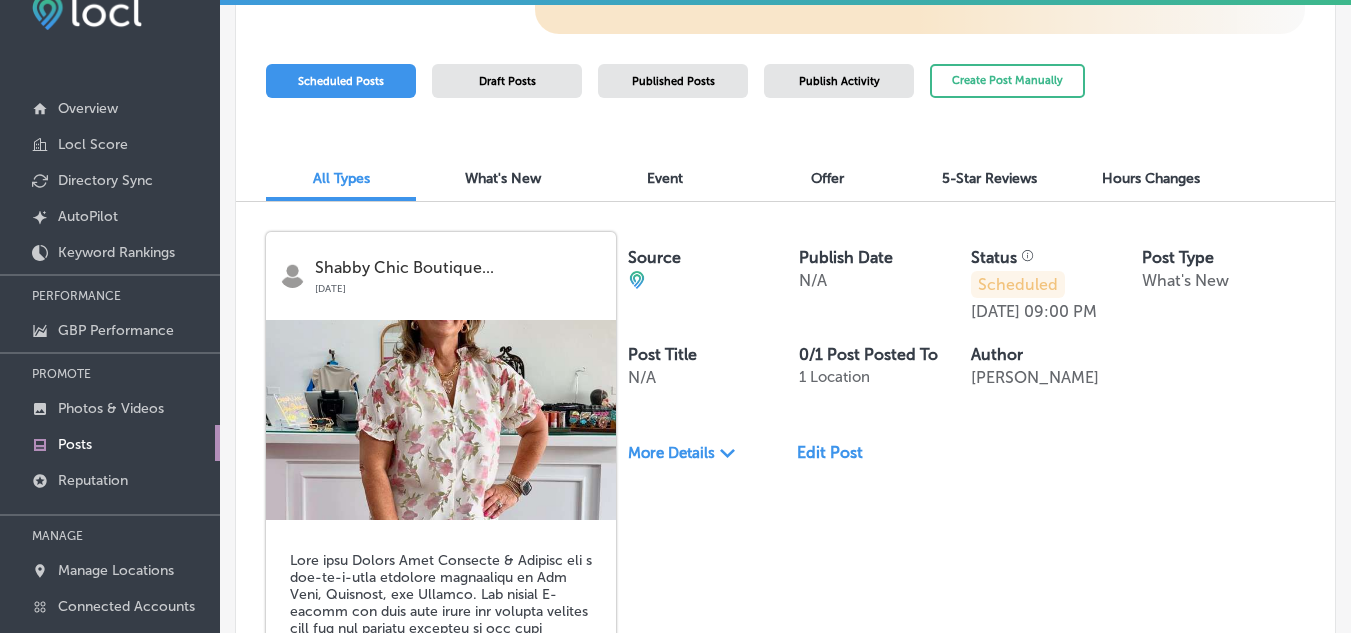 click on "Published Posts" at bounding box center [673, 81] 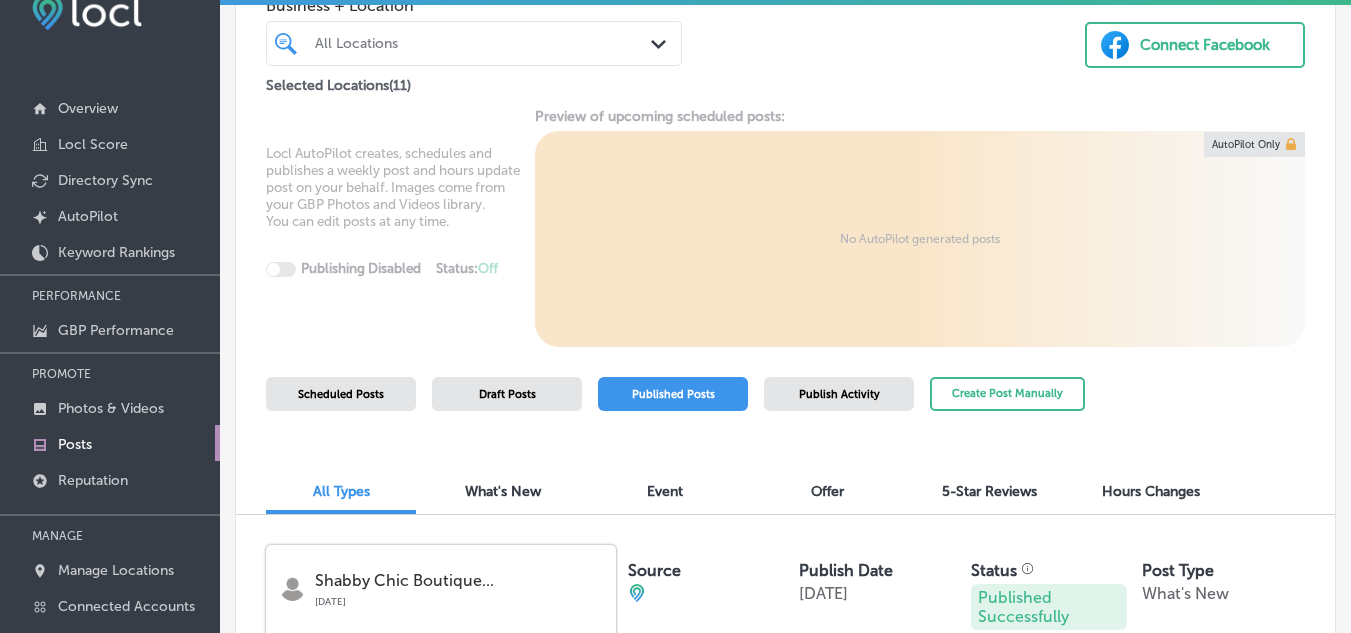 scroll, scrollTop: 99, scrollLeft: 0, axis: vertical 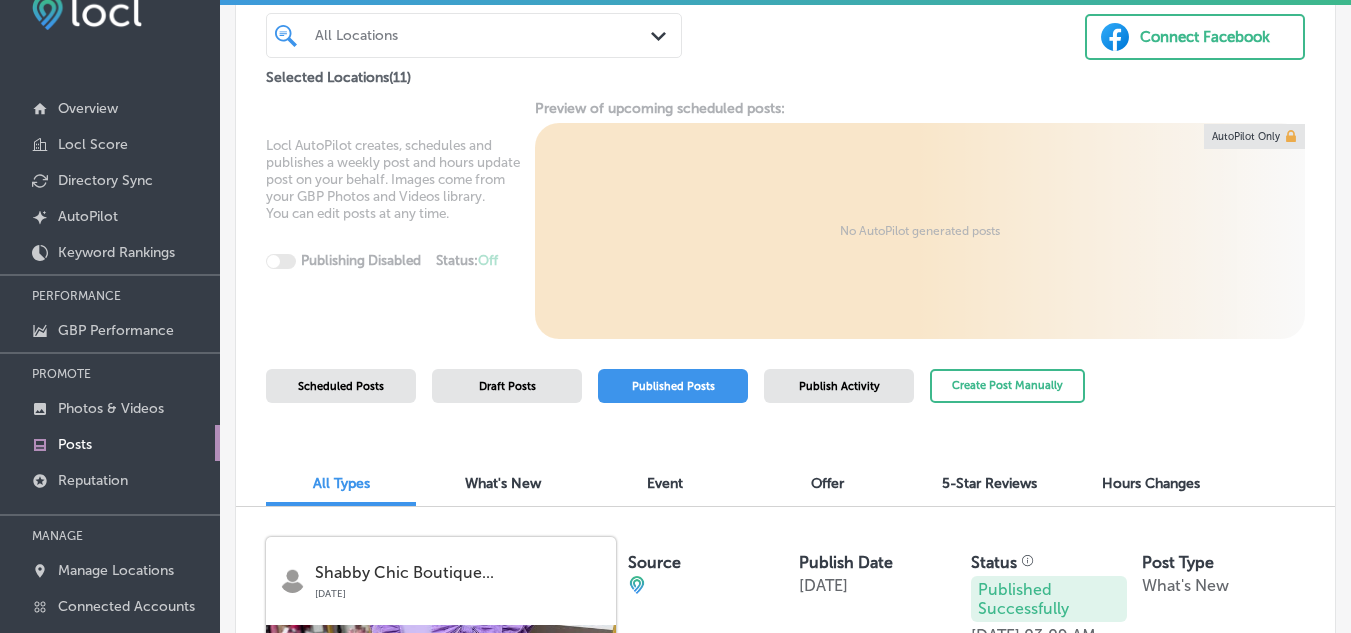 click on "Scheduled Posts" at bounding box center [341, 386] 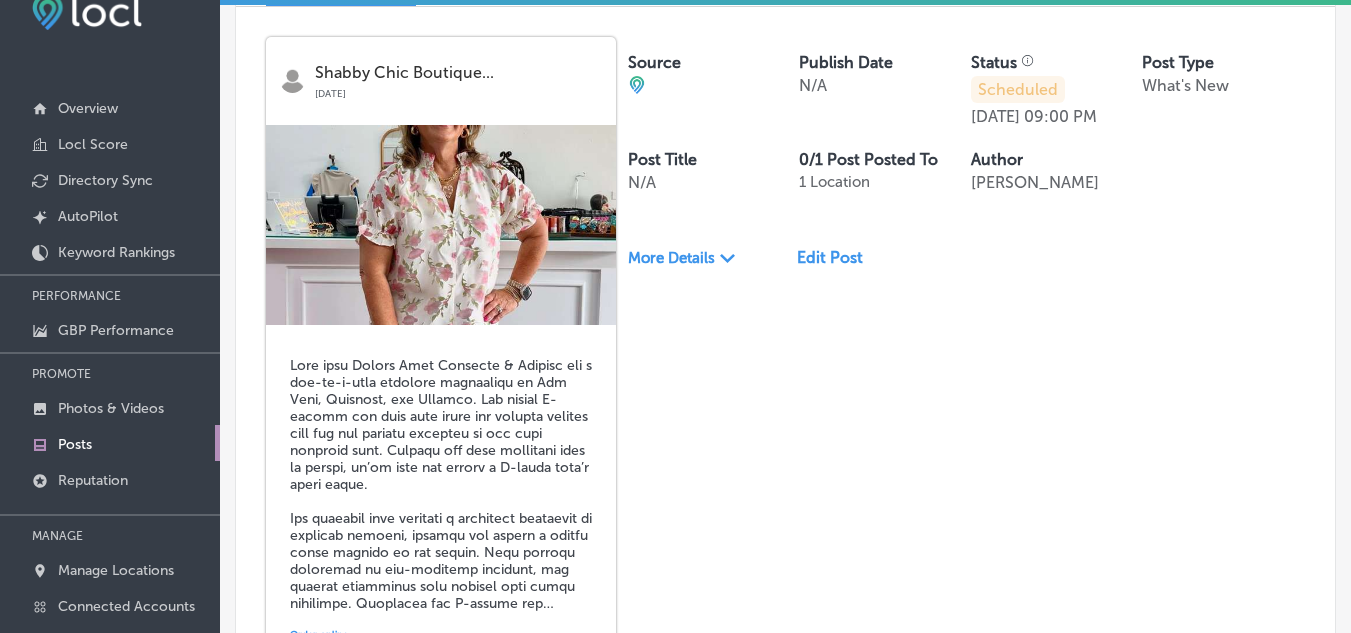 scroll, scrollTop: 0, scrollLeft: 0, axis: both 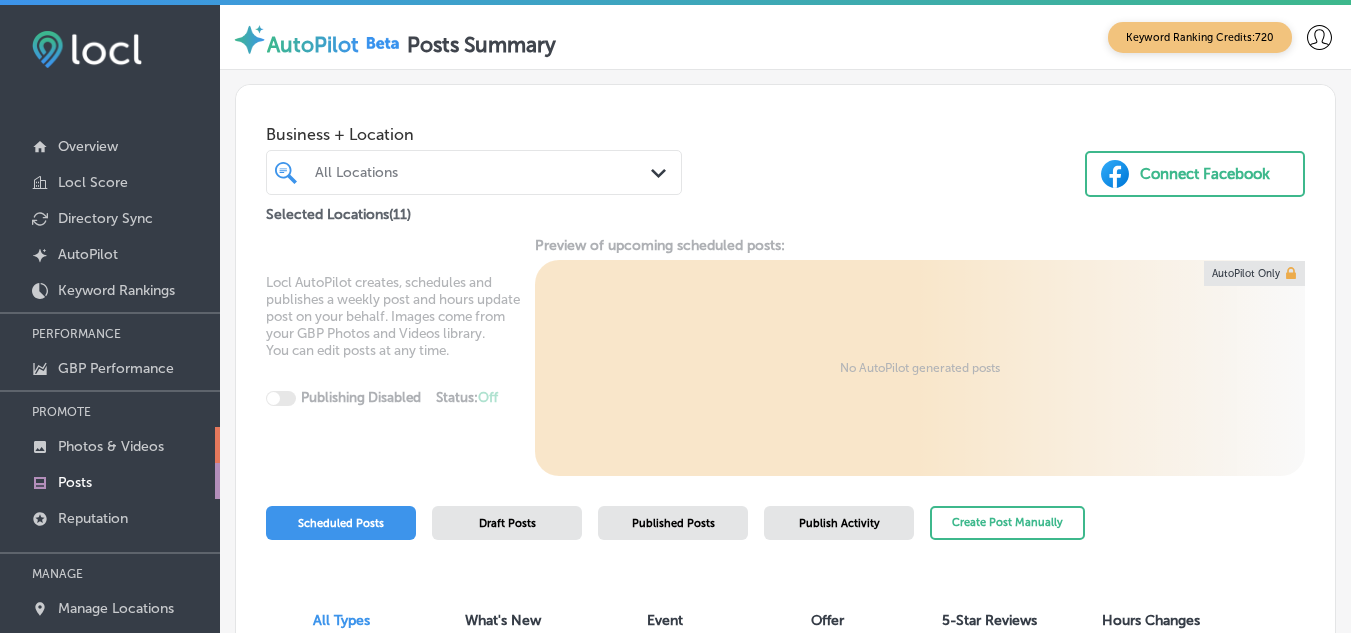 click on "Photos & Videos" at bounding box center [111, 446] 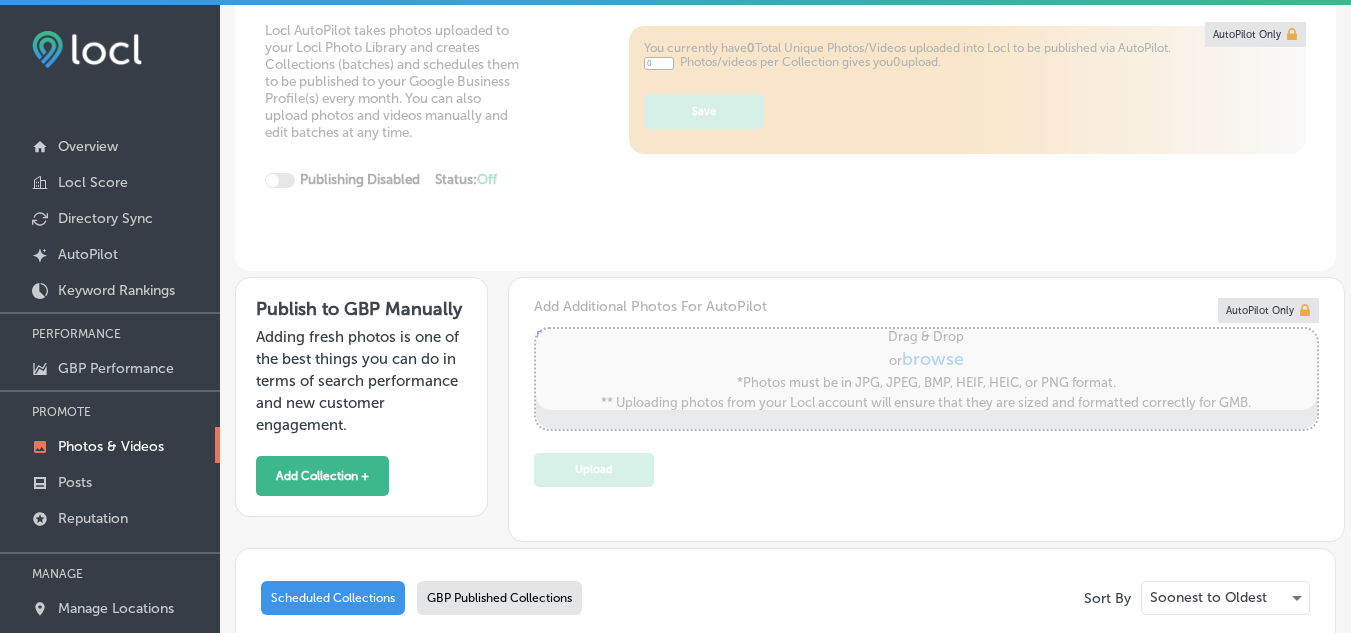 type on "5" 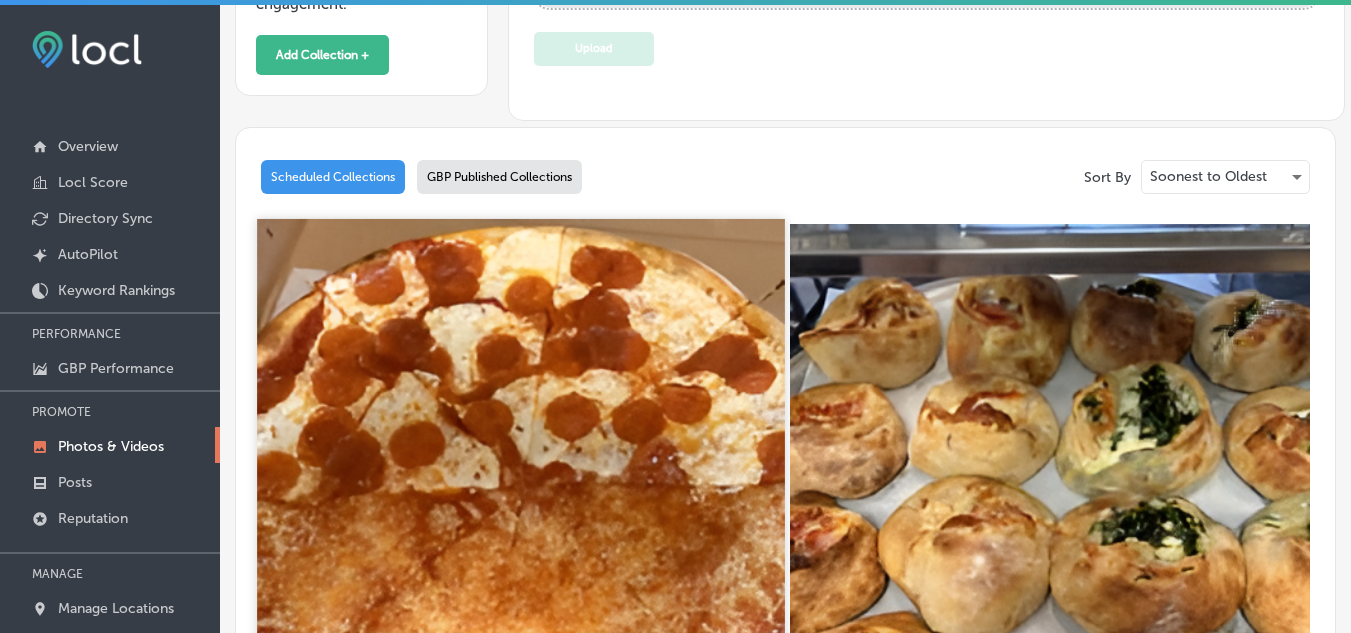 scroll, scrollTop: 640, scrollLeft: 0, axis: vertical 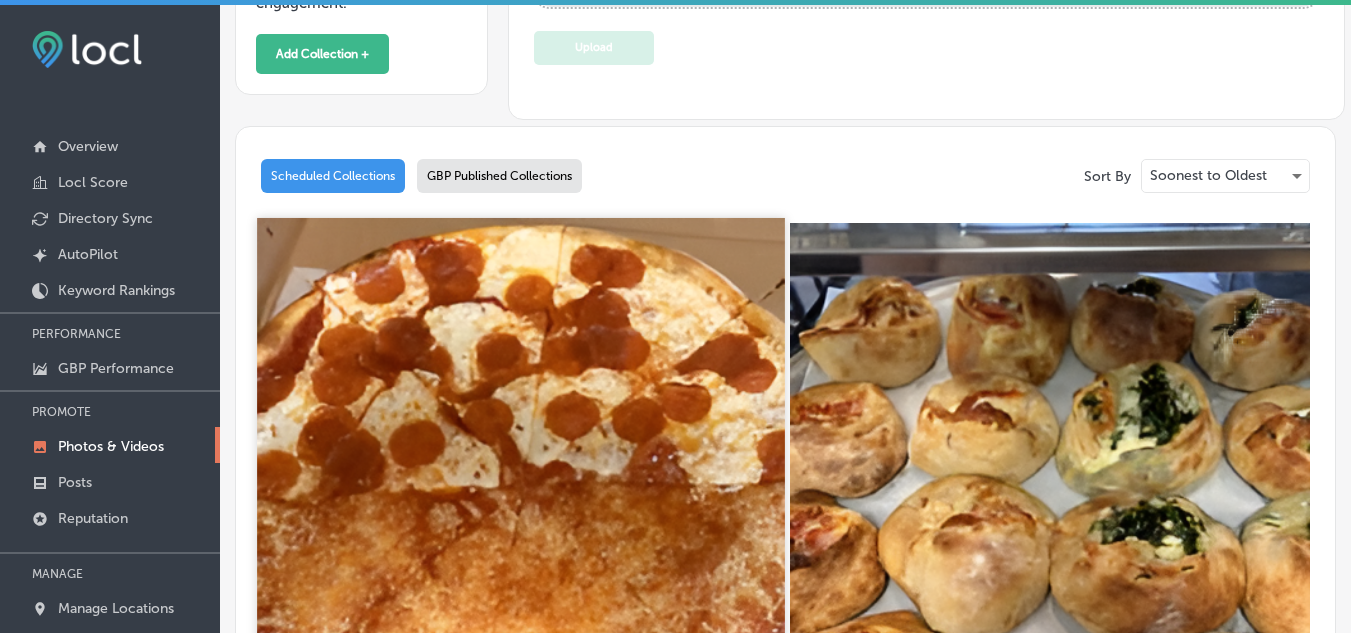 click at bounding box center [520, 481] 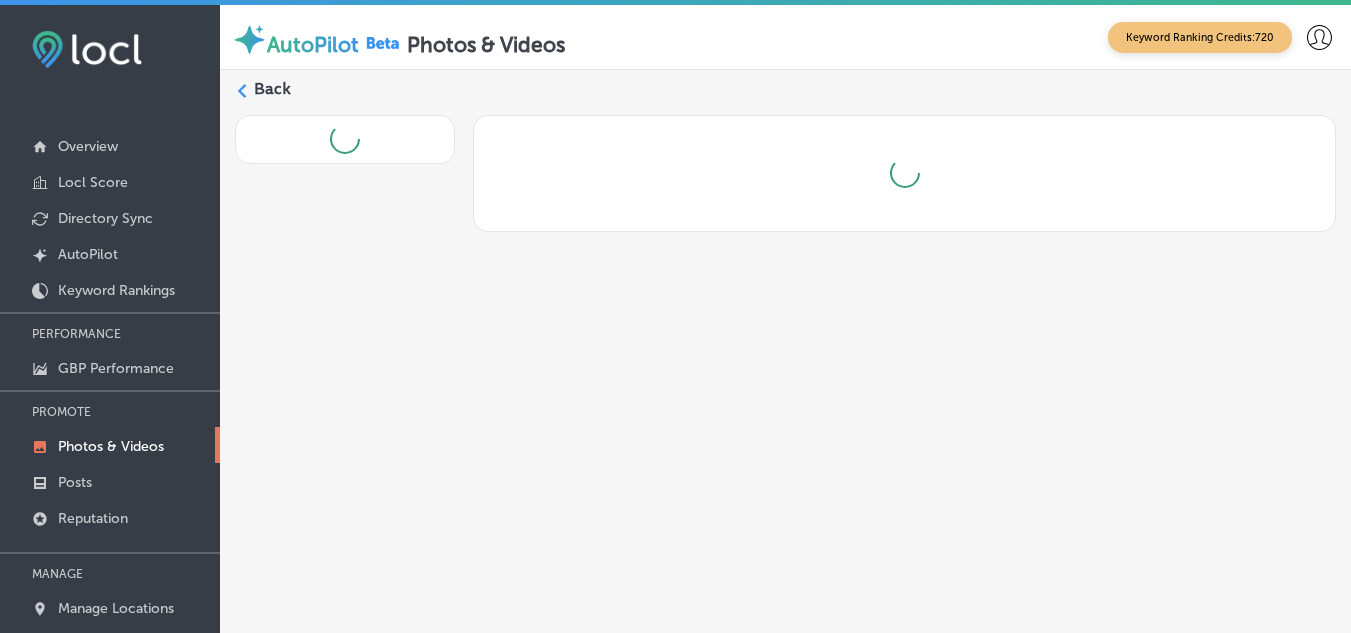 scroll, scrollTop: 0, scrollLeft: 0, axis: both 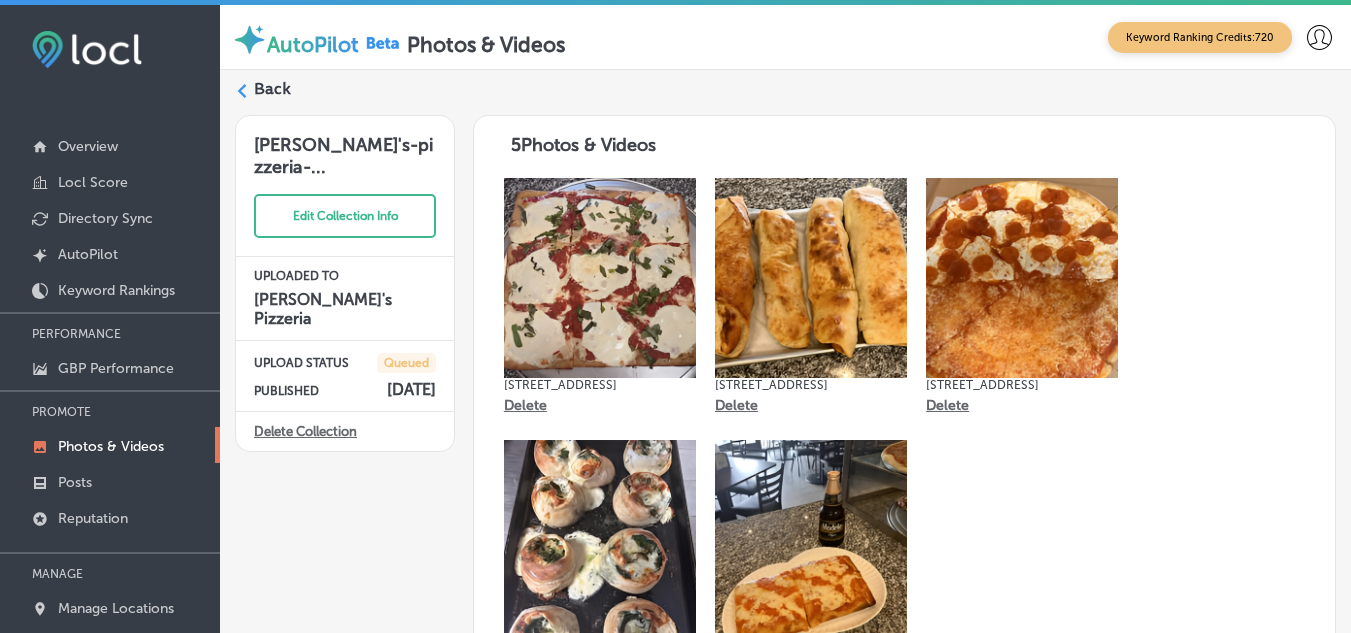 click on "[DATE]" at bounding box center [411, 389] 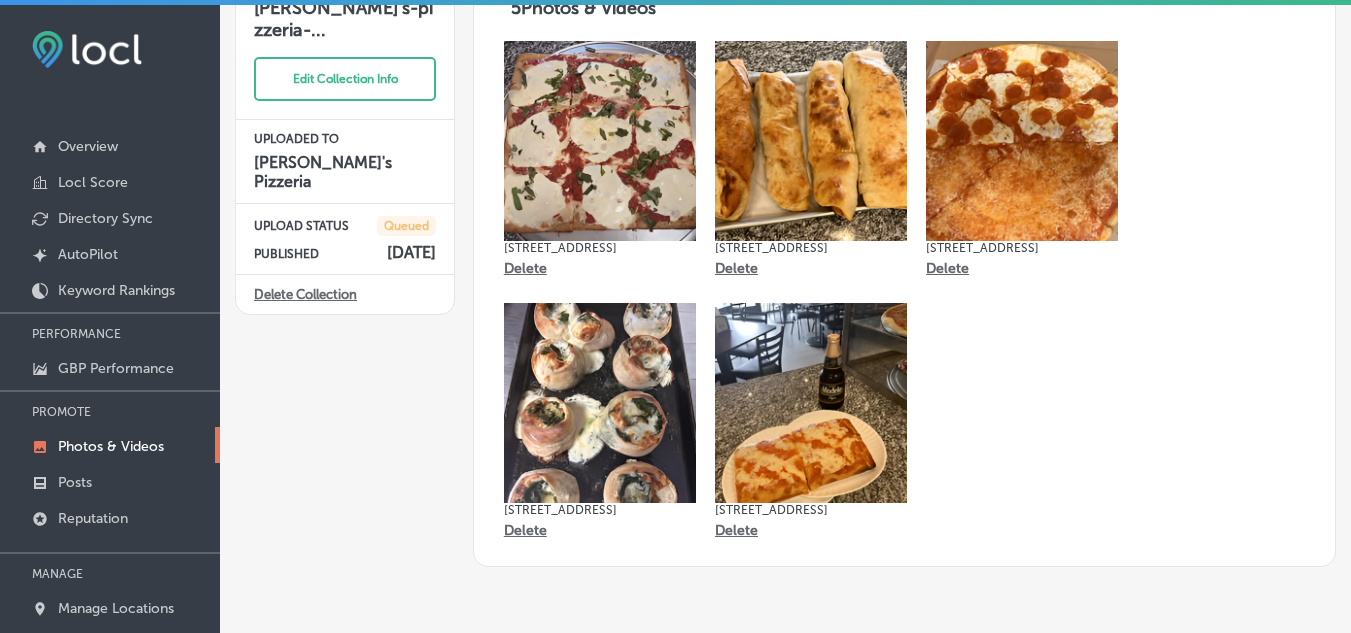 scroll, scrollTop: 0, scrollLeft: 0, axis: both 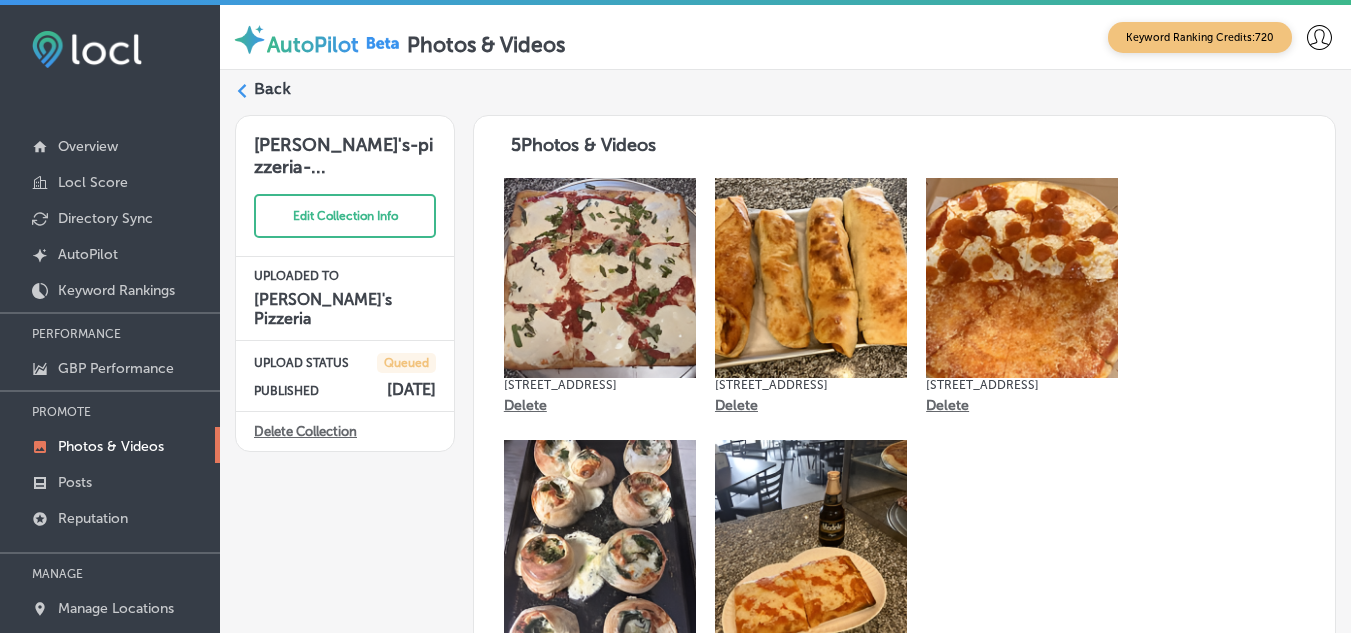 click on "Back" at bounding box center [272, 89] 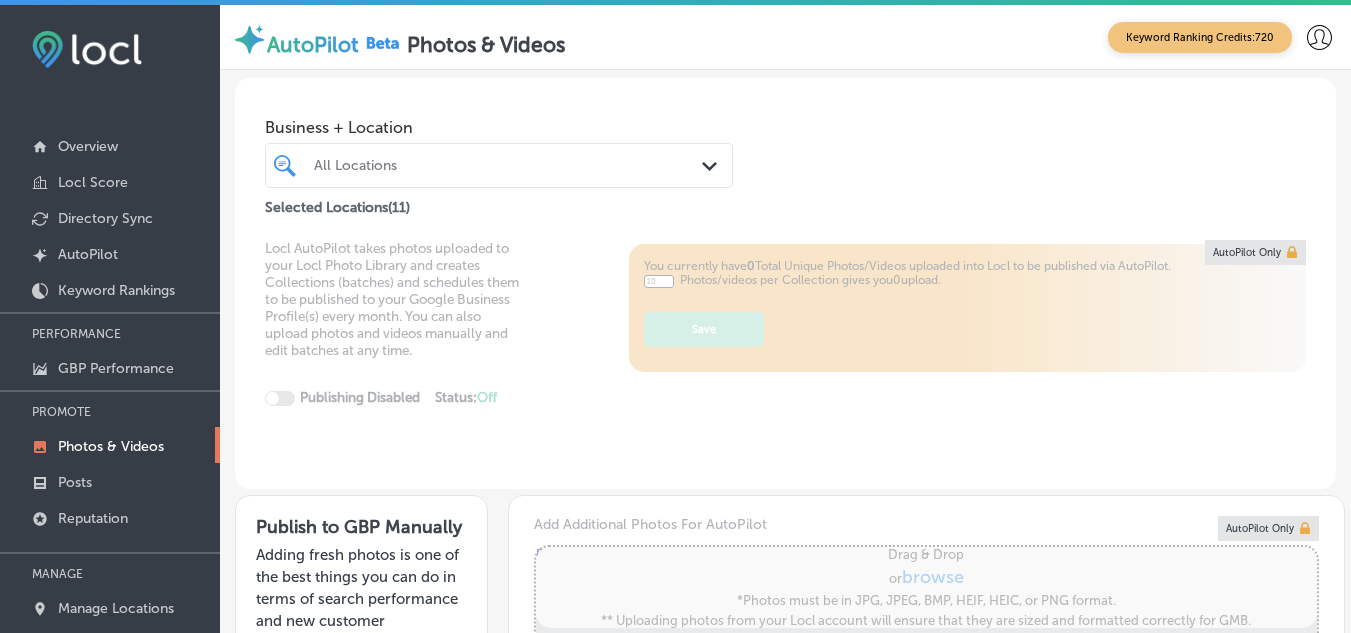 type on "5" 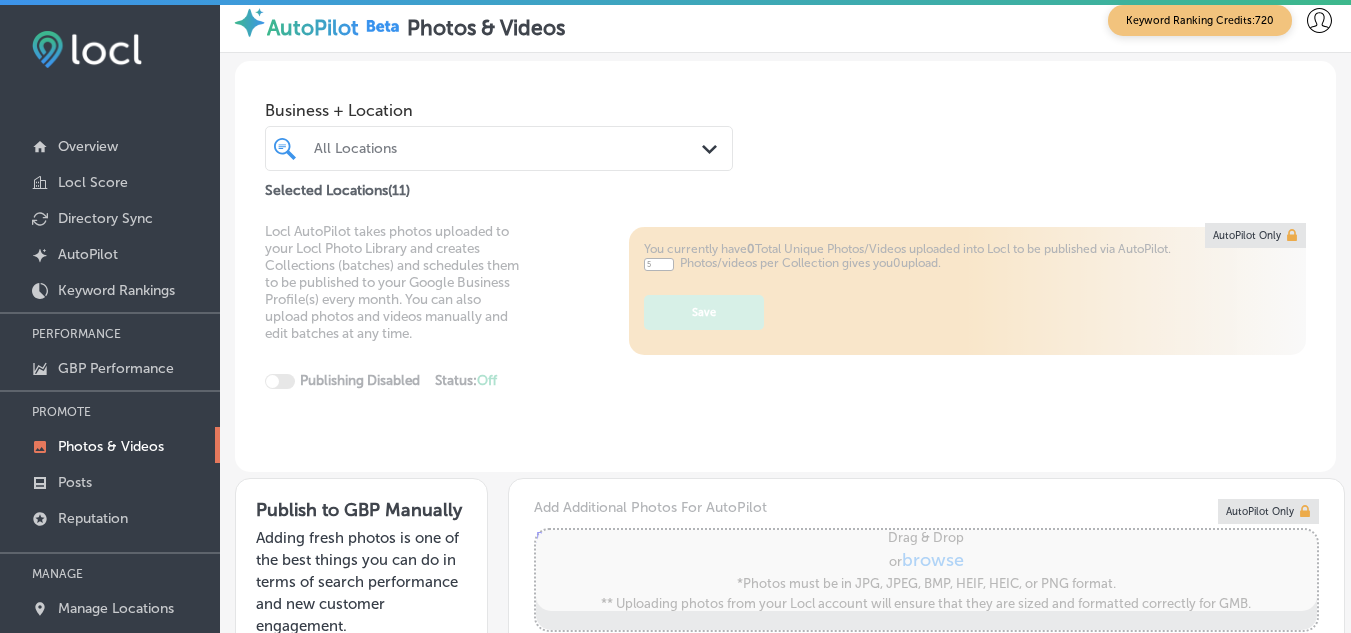 scroll, scrollTop: 19, scrollLeft: 0, axis: vertical 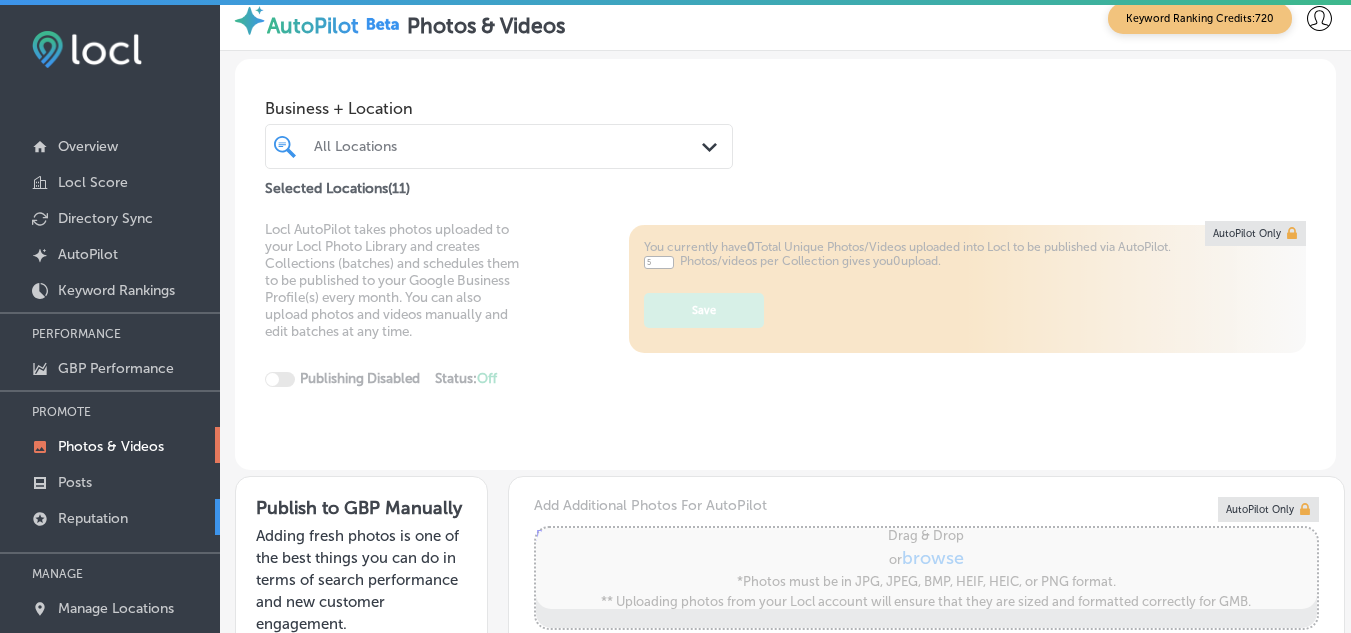 click on "Reputation" at bounding box center (93, 518) 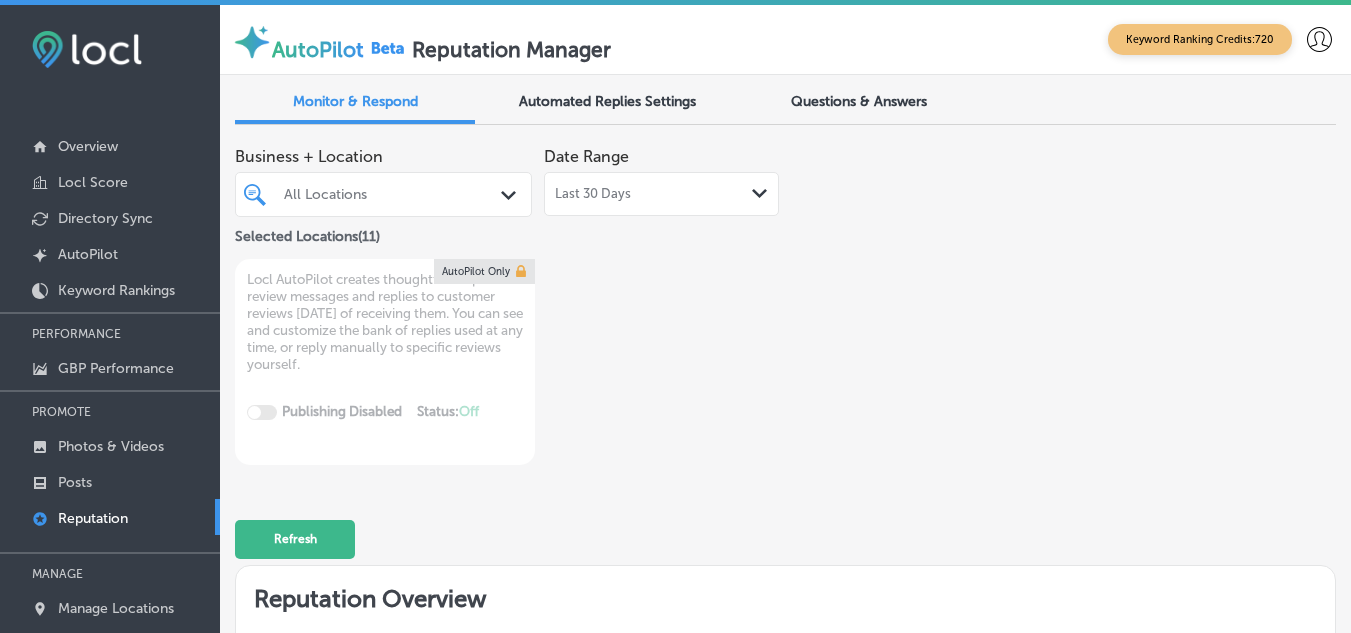 type on "x" 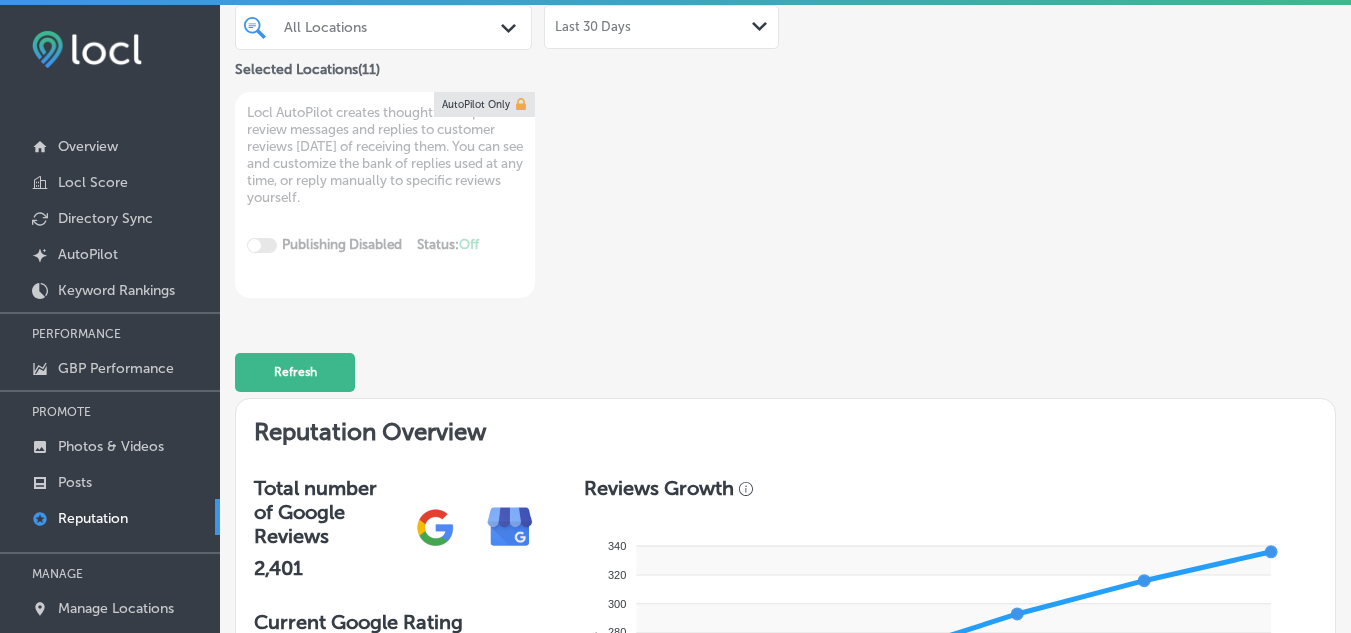 scroll, scrollTop: 0, scrollLeft: 0, axis: both 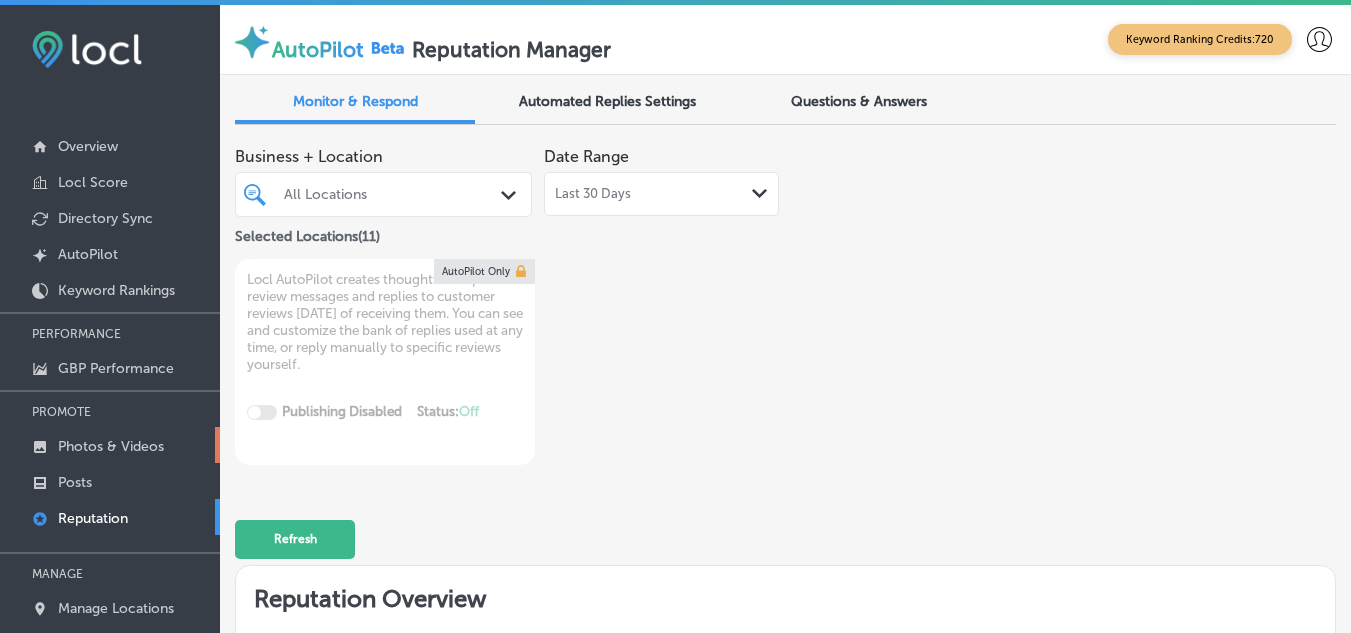 click on "Photos & Videos" at bounding box center [110, 445] 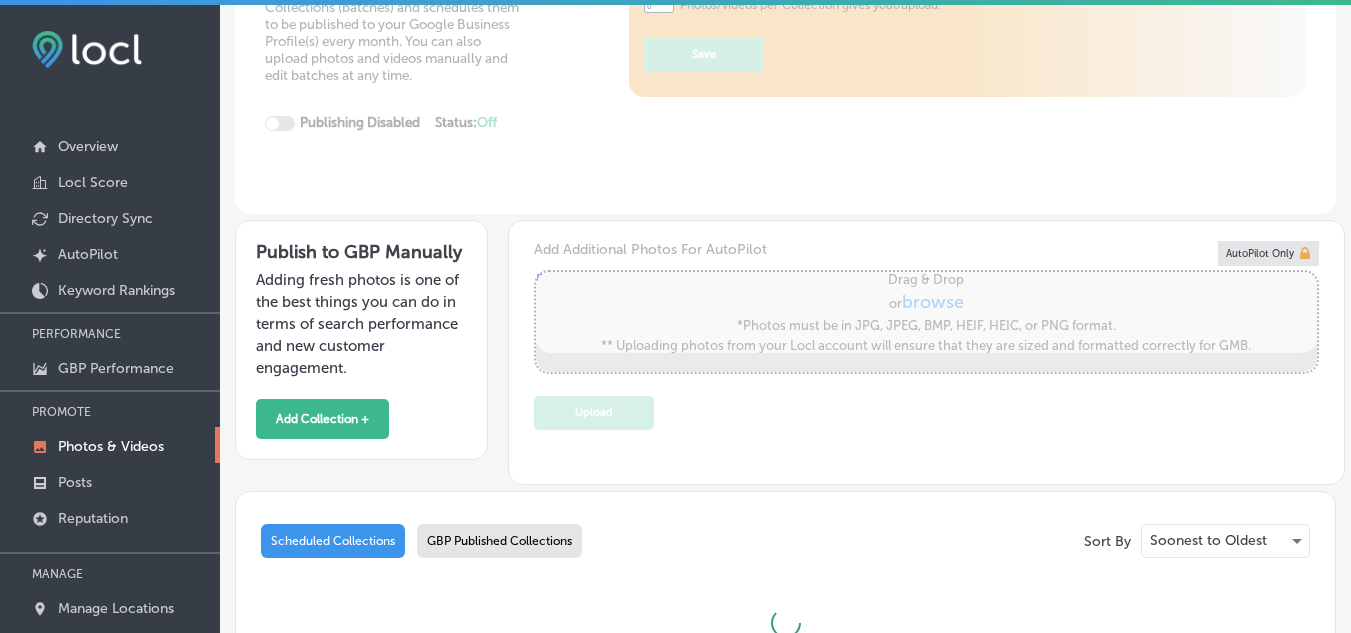 type on "5" 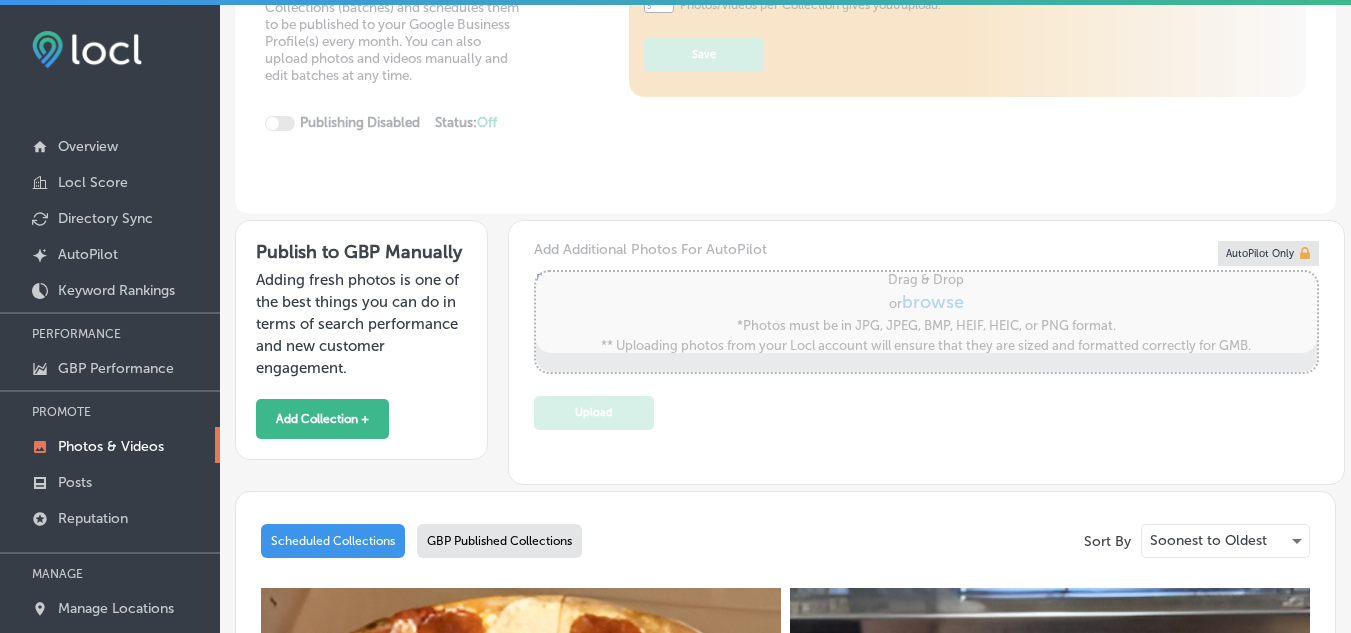 scroll, scrollTop: 389, scrollLeft: 0, axis: vertical 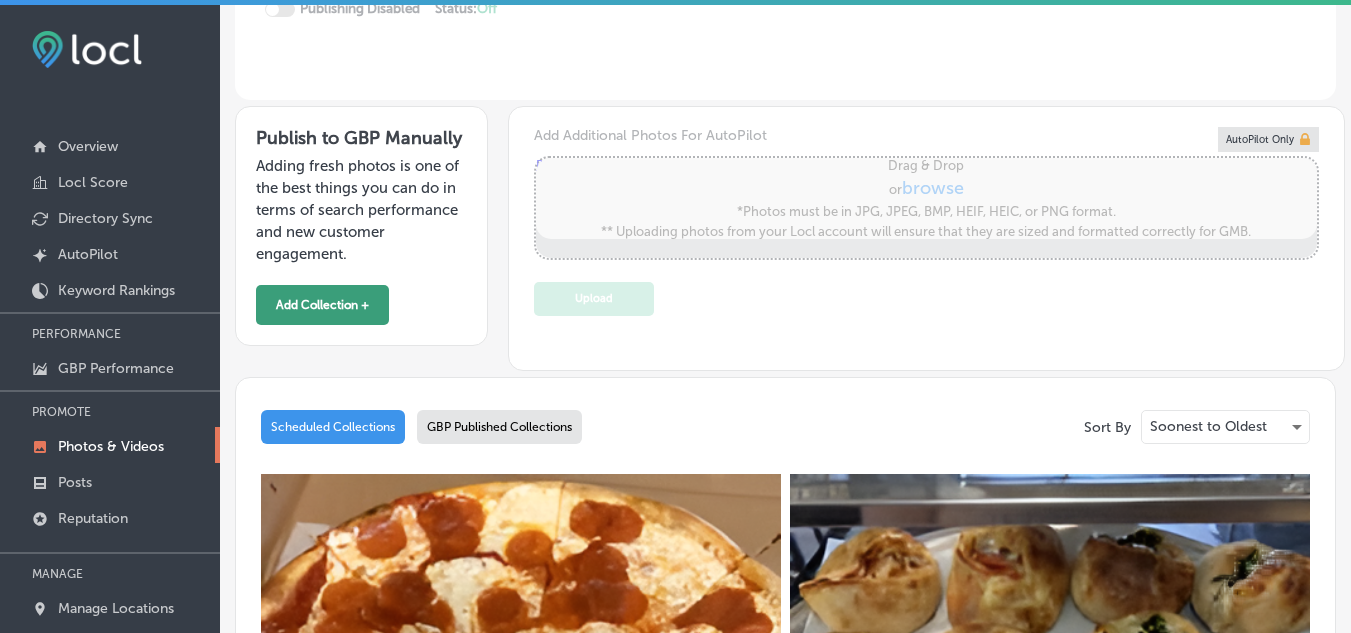click on "Add Collection +" at bounding box center (322, 305) 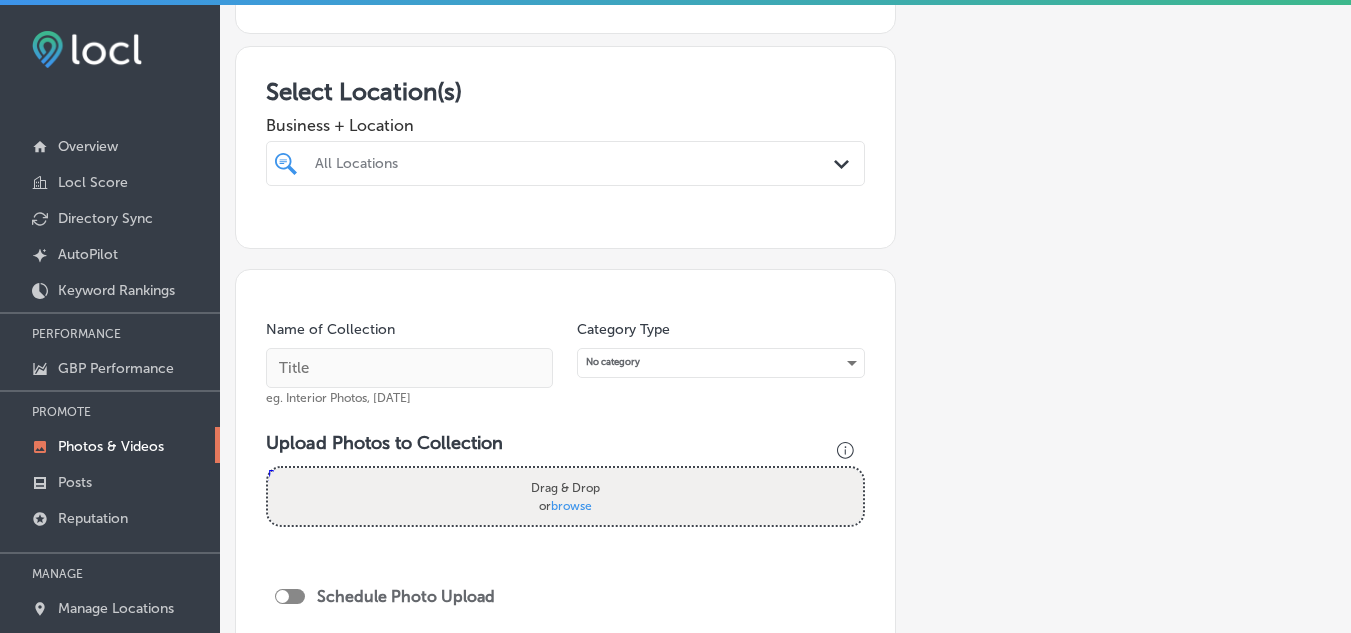 scroll, scrollTop: 269, scrollLeft: 0, axis: vertical 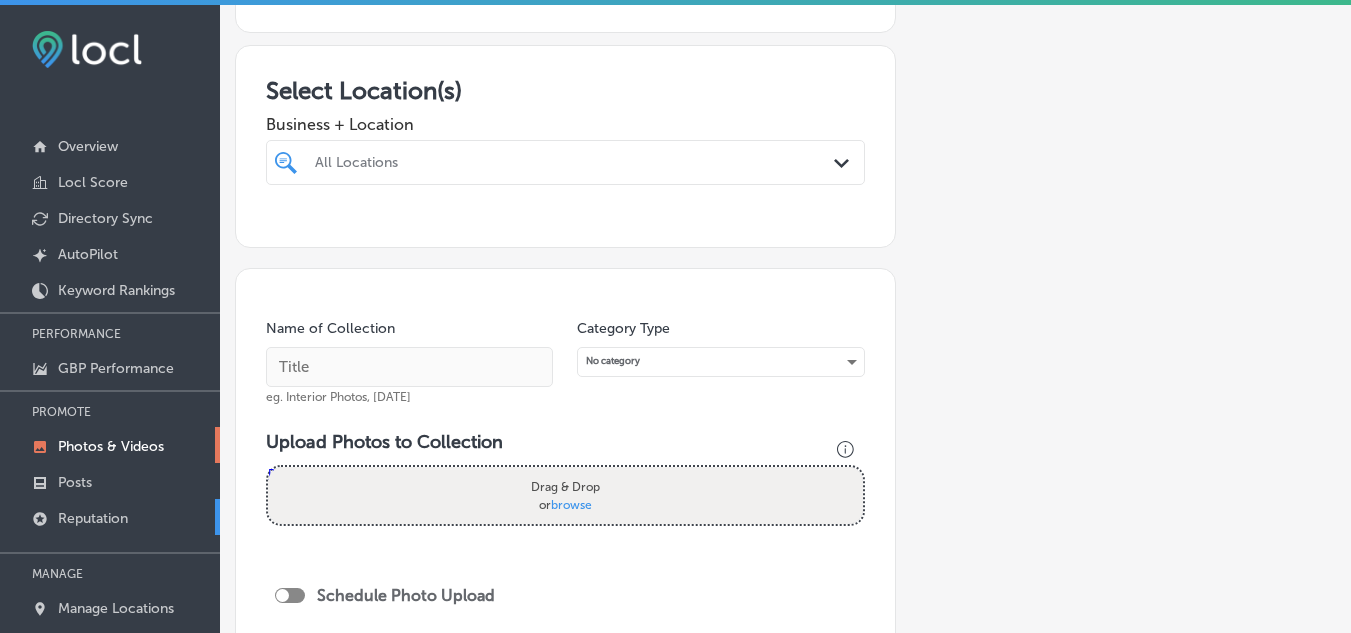 click on "Reputation" at bounding box center (110, 517) 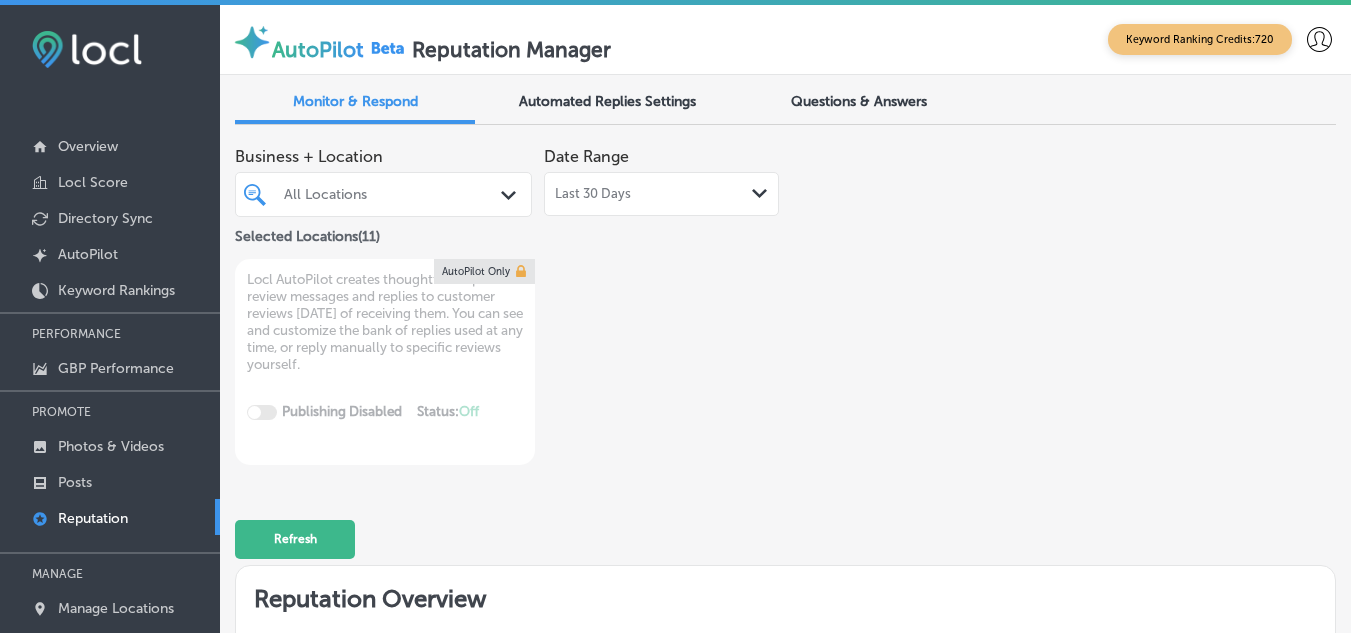 type on "x" 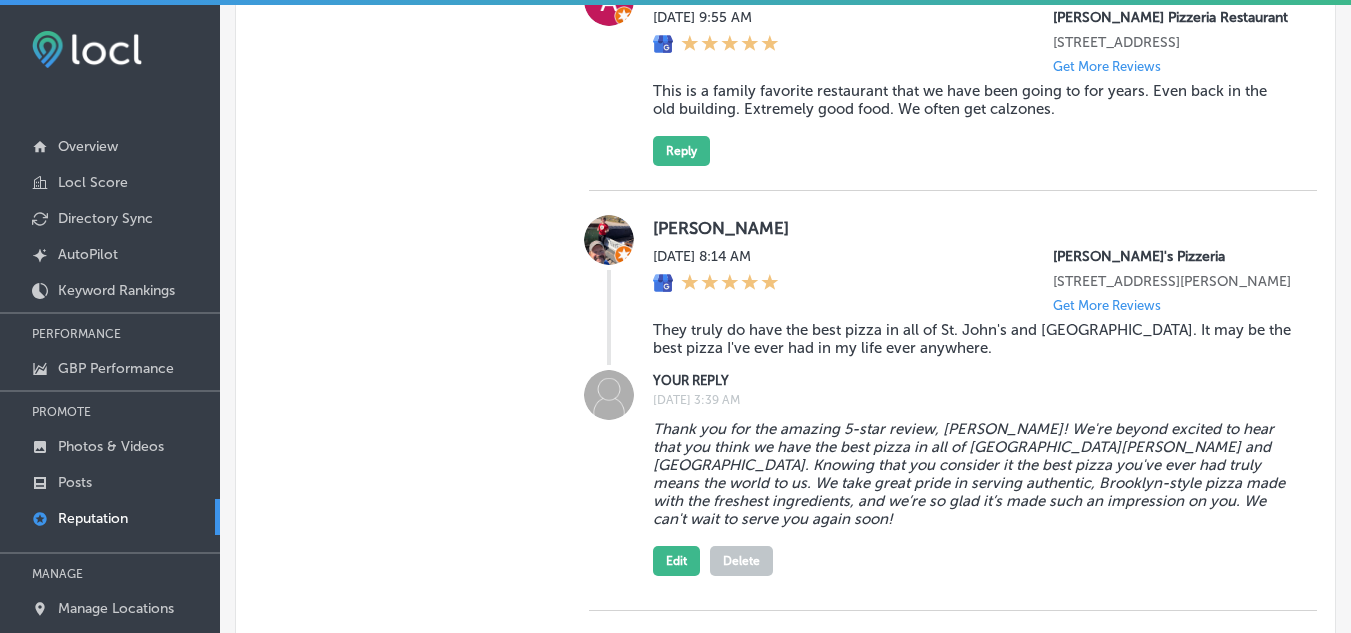scroll, scrollTop: 1474, scrollLeft: 0, axis: vertical 